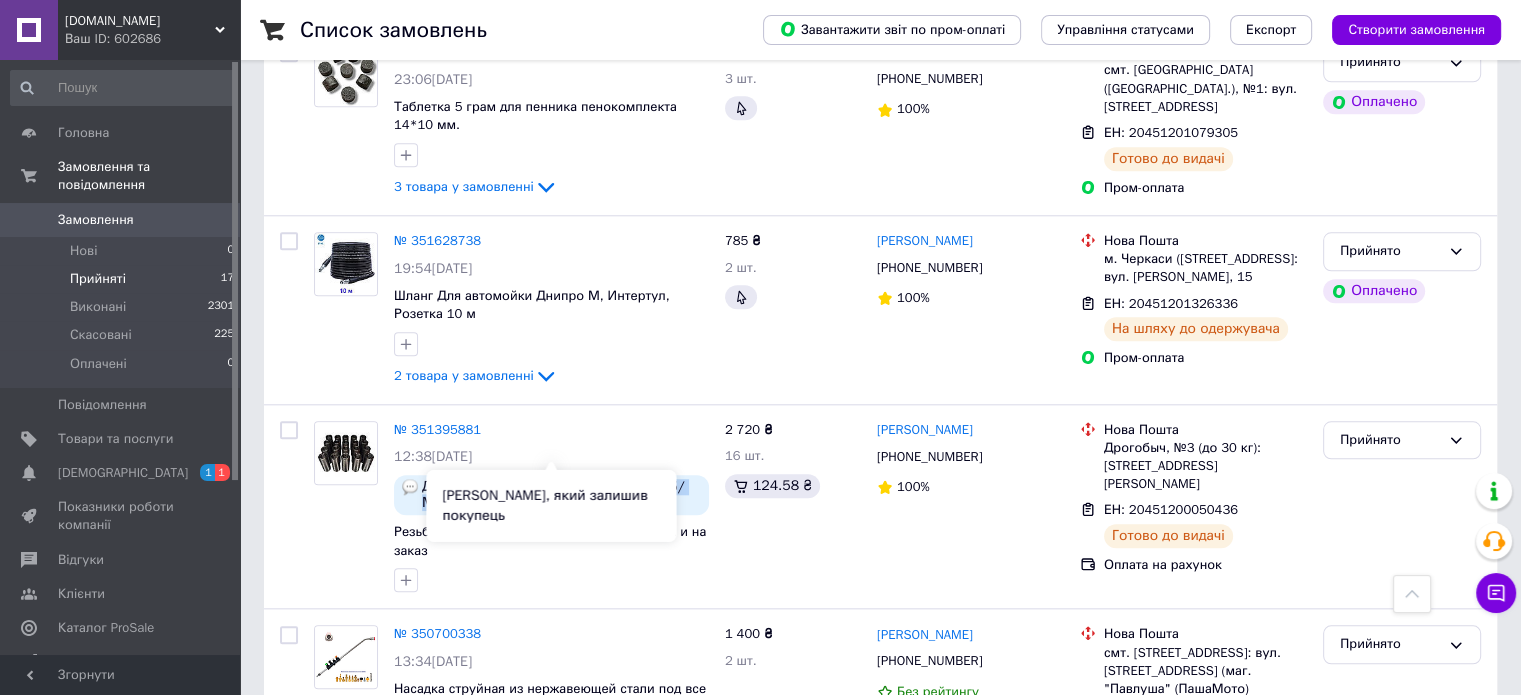 scroll, scrollTop: 1988, scrollLeft: 0, axis: vertical 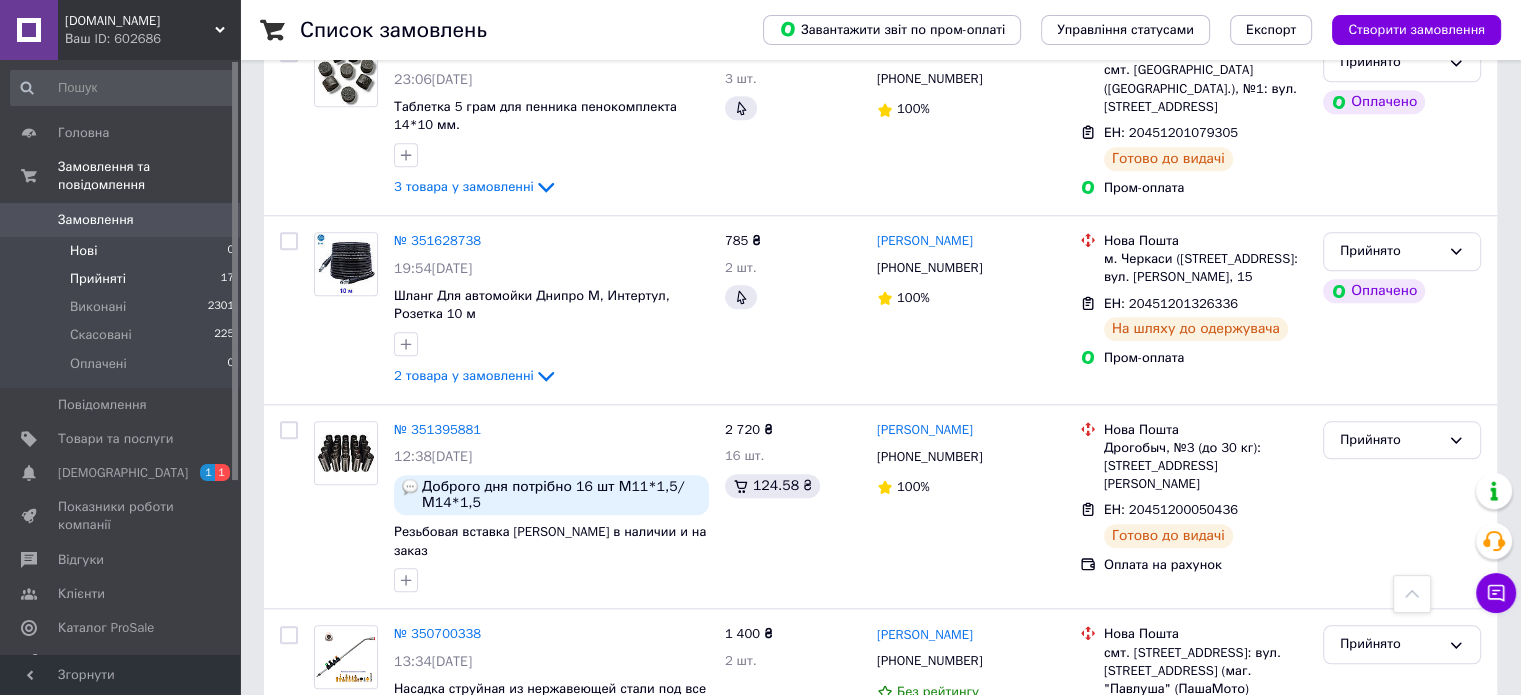click on "Нові" at bounding box center [83, 251] 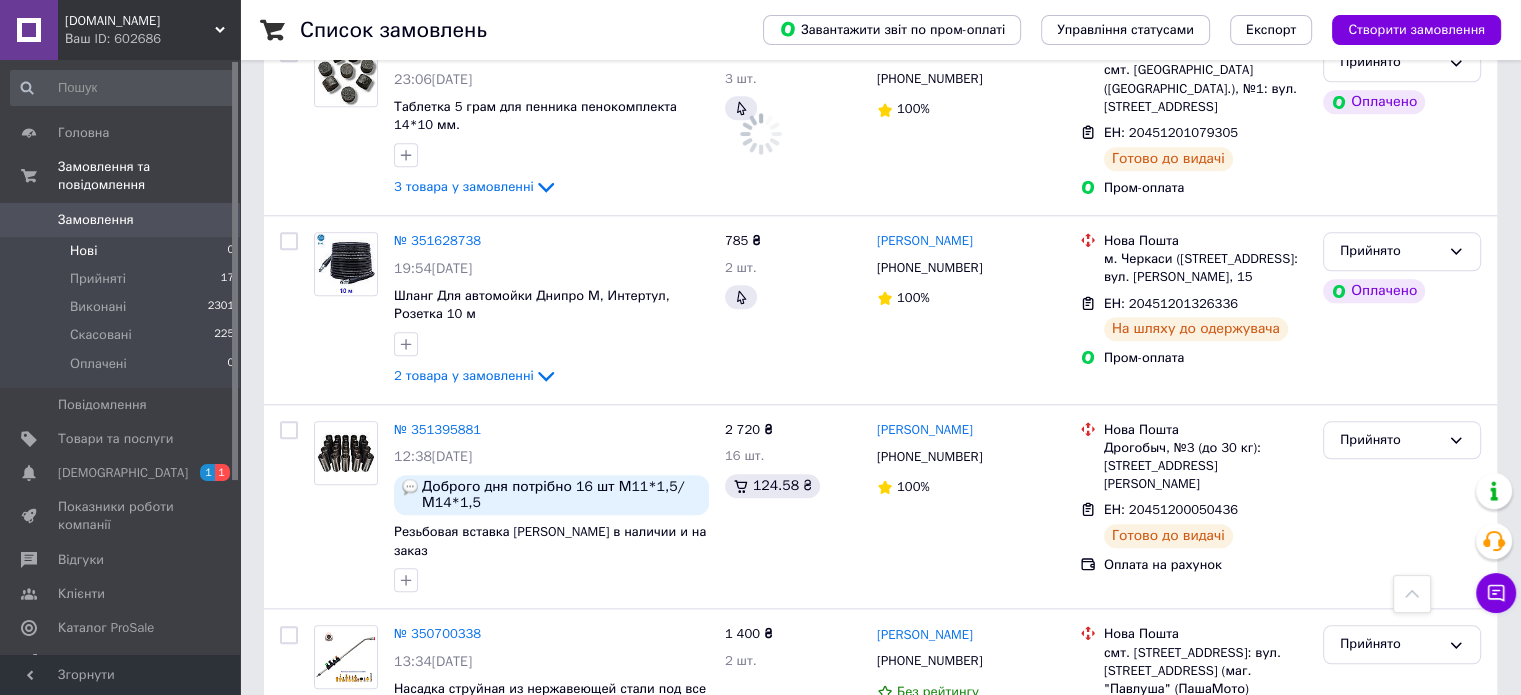 scroll, scrollTop: 0, scrollLeft: 0, axis: both 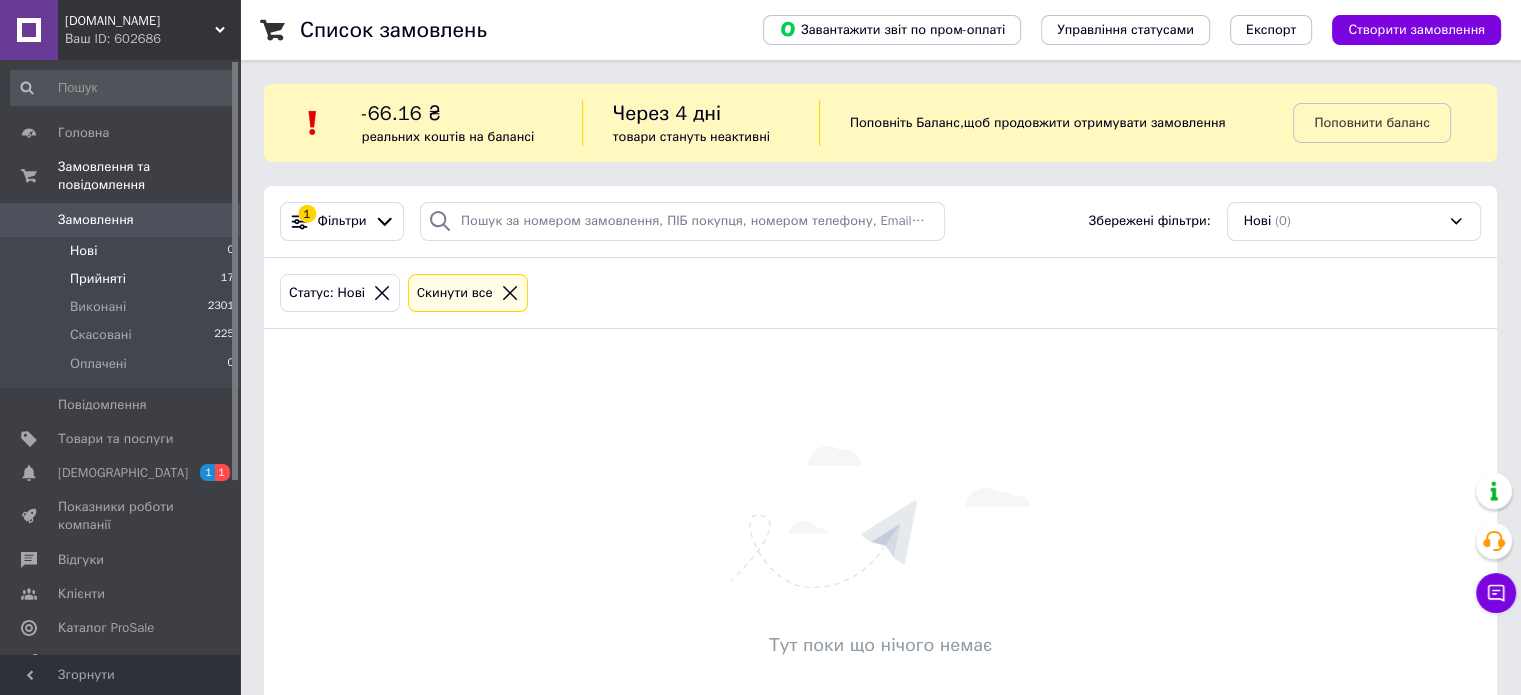 click on "Прийняті" at bounding box center (98, 279) 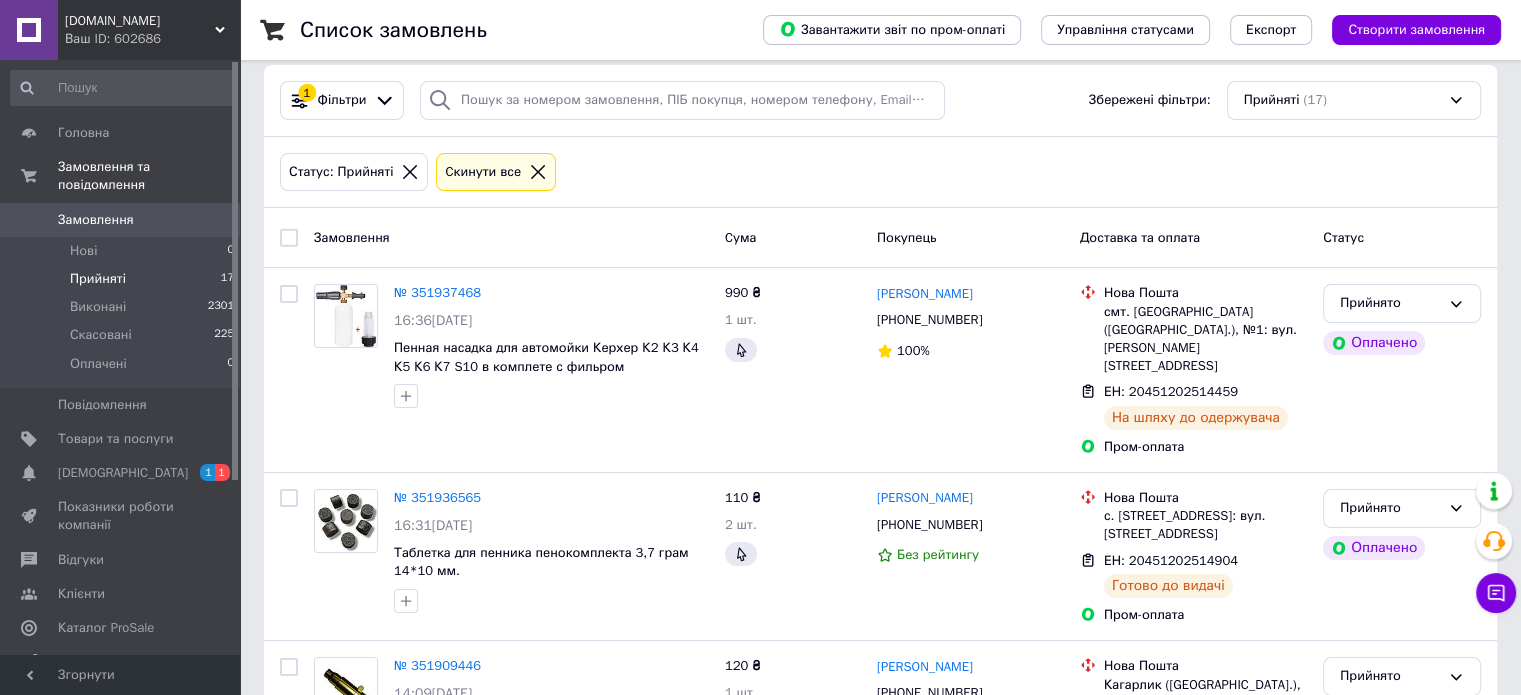 scroll, scrollTop: 96, scrollLeft: 0, axis: vertical 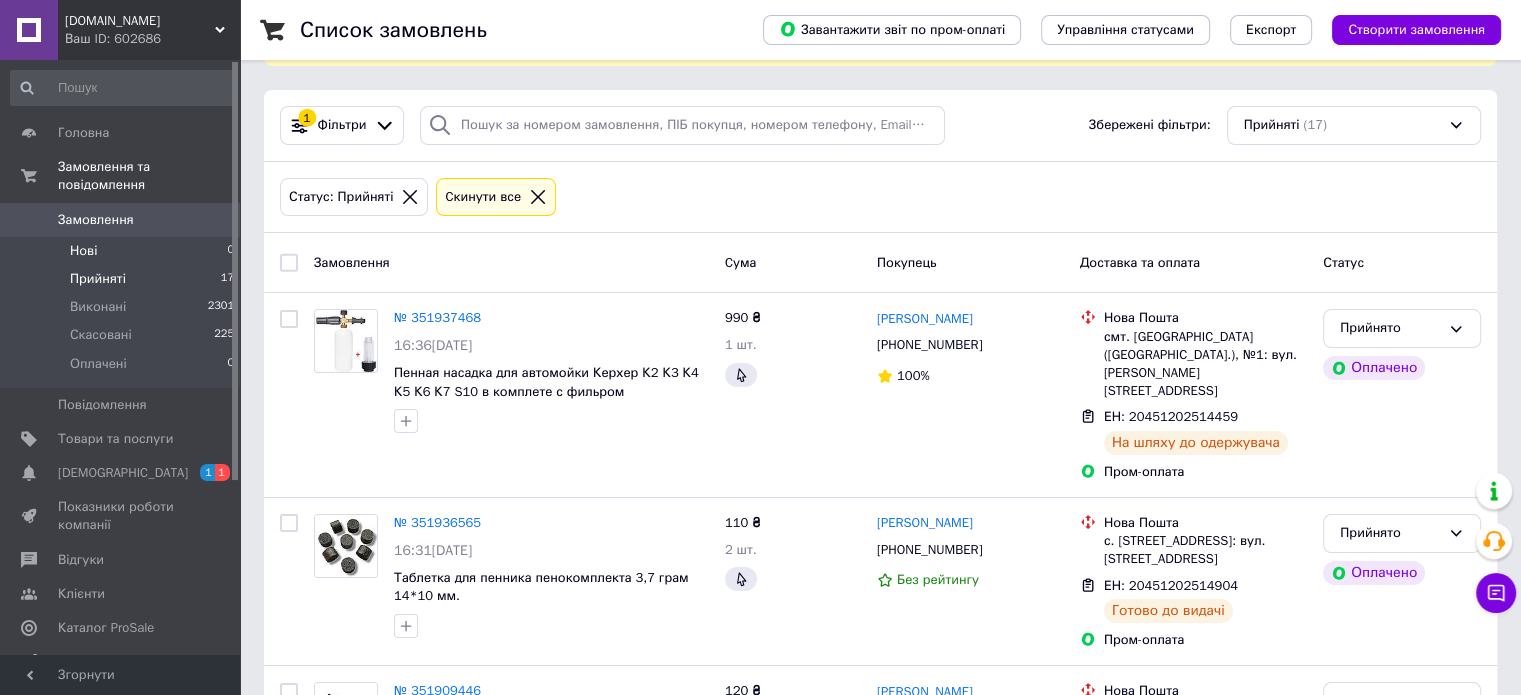 click on "Нові" at bounding box center [83, 251] 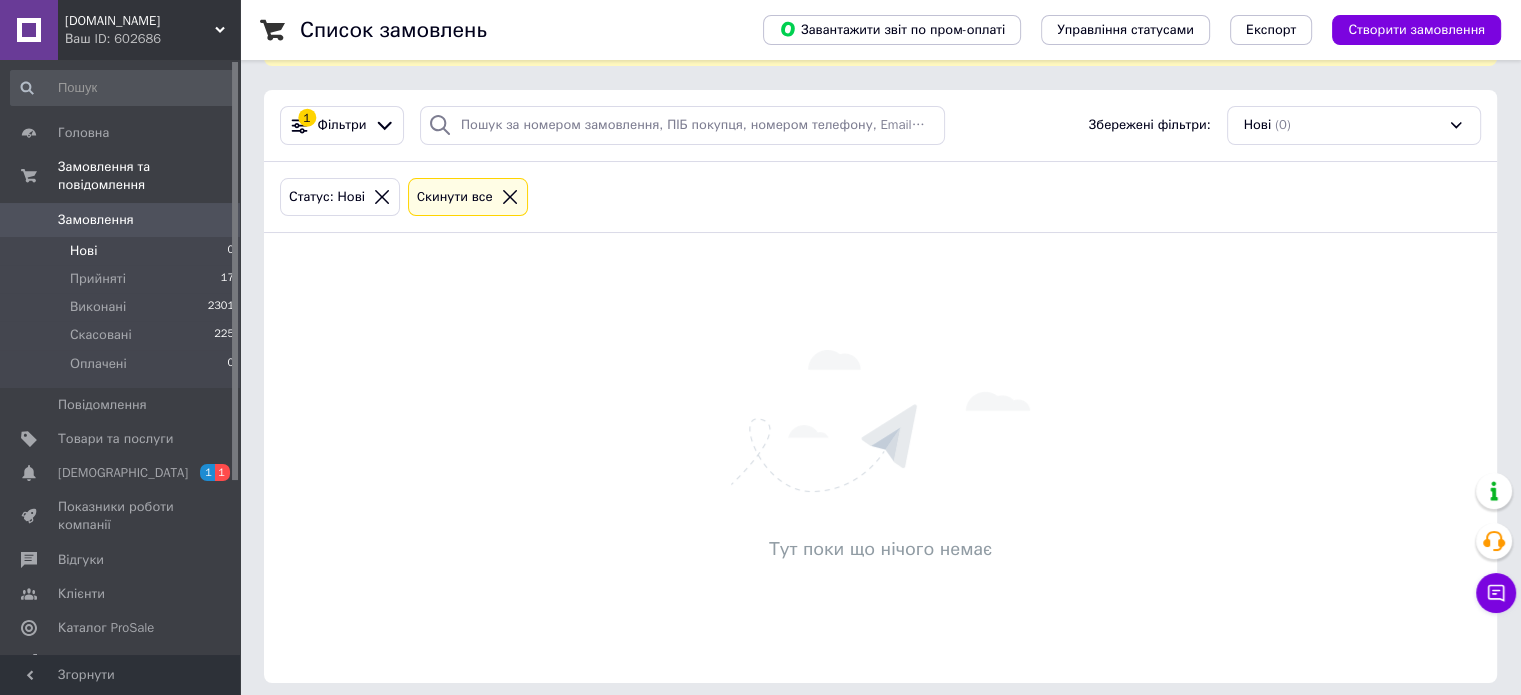 scroll, scrollTop: 0, scrollLeft: 0, axis: both 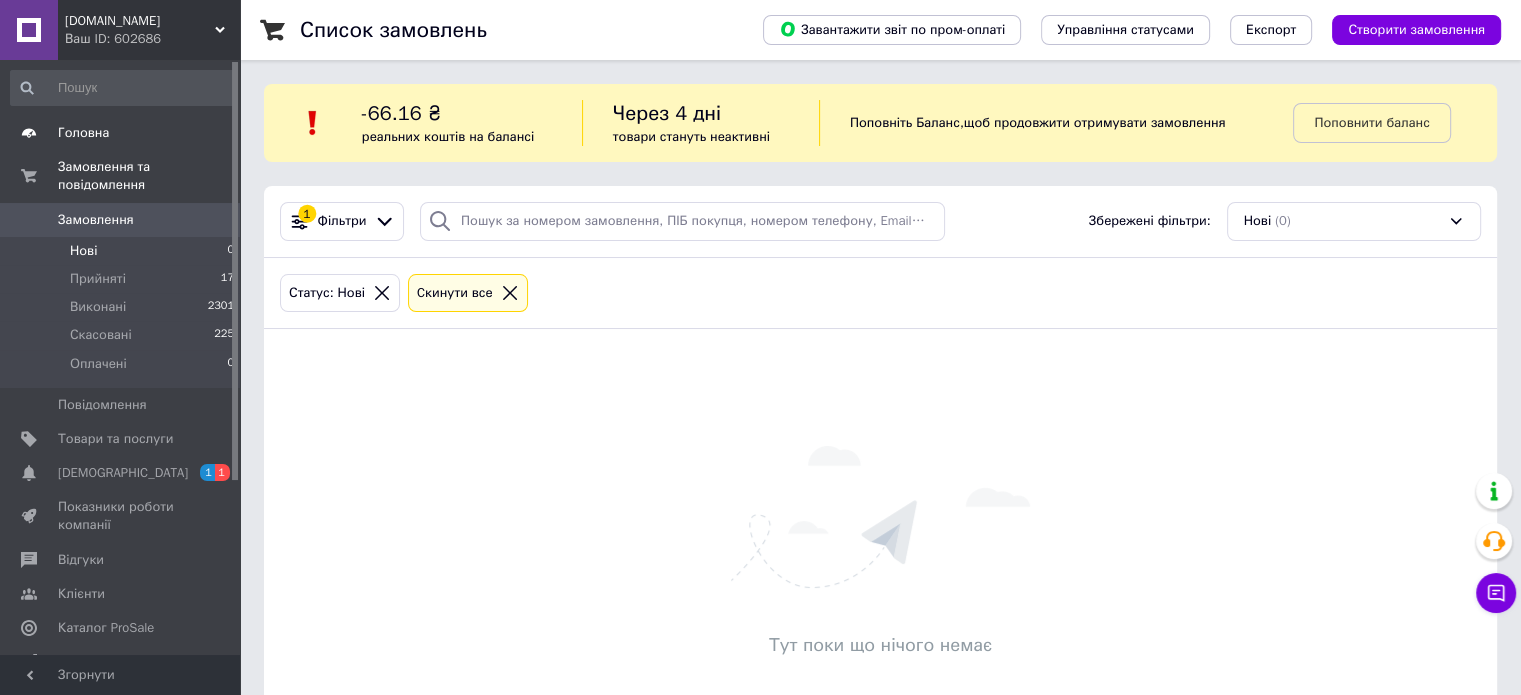 click on "Головна" at bounding box center (83, 133) 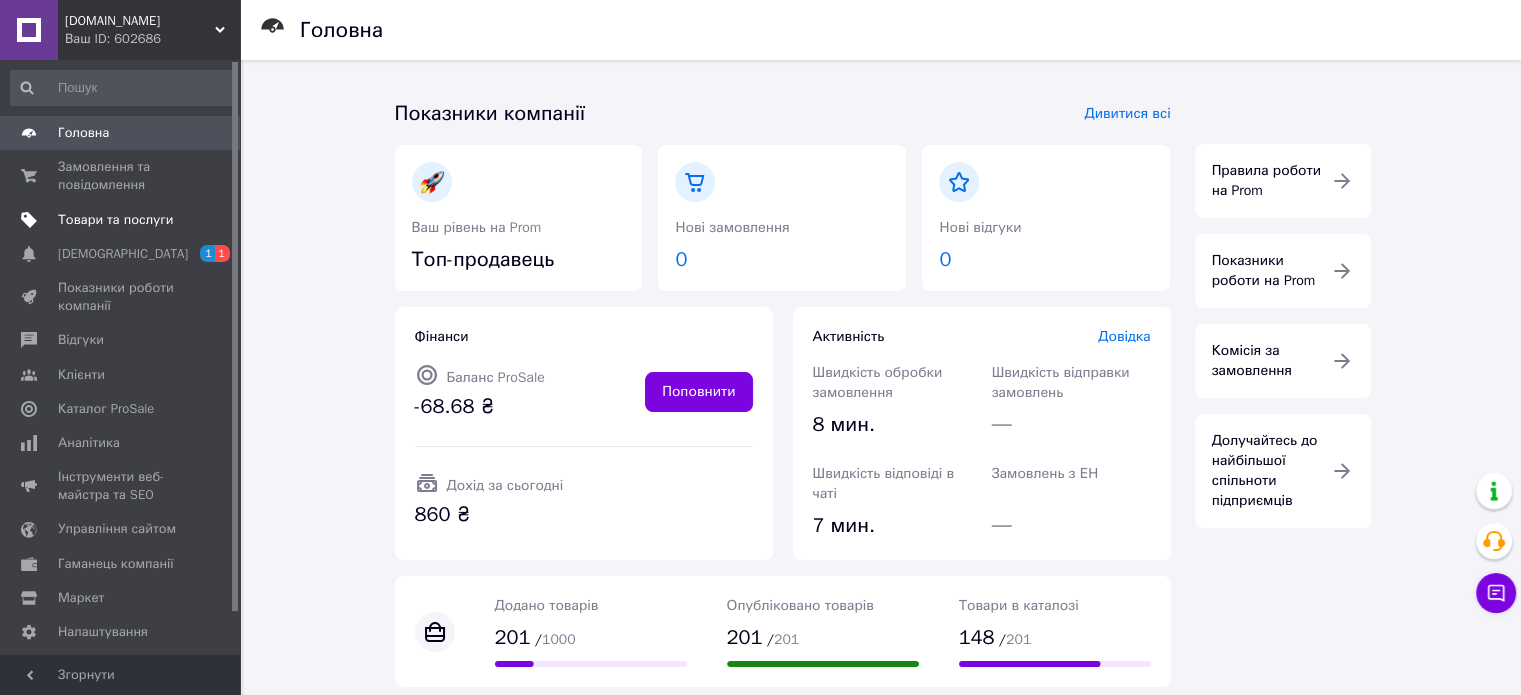 click on "Товари та послуги" at bounding box center [115, 220] 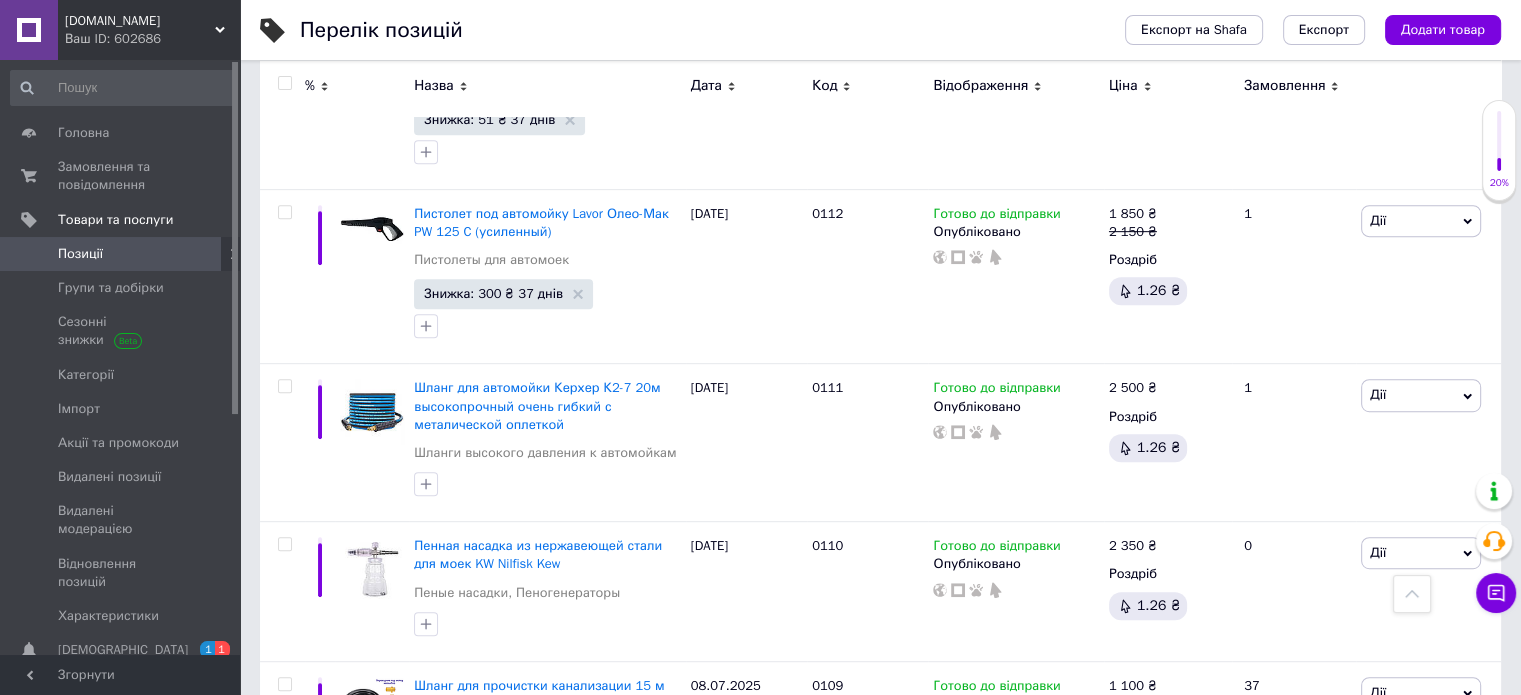 scroll, scrollTop: 16448, scrollLeft: 0, axis: vertical 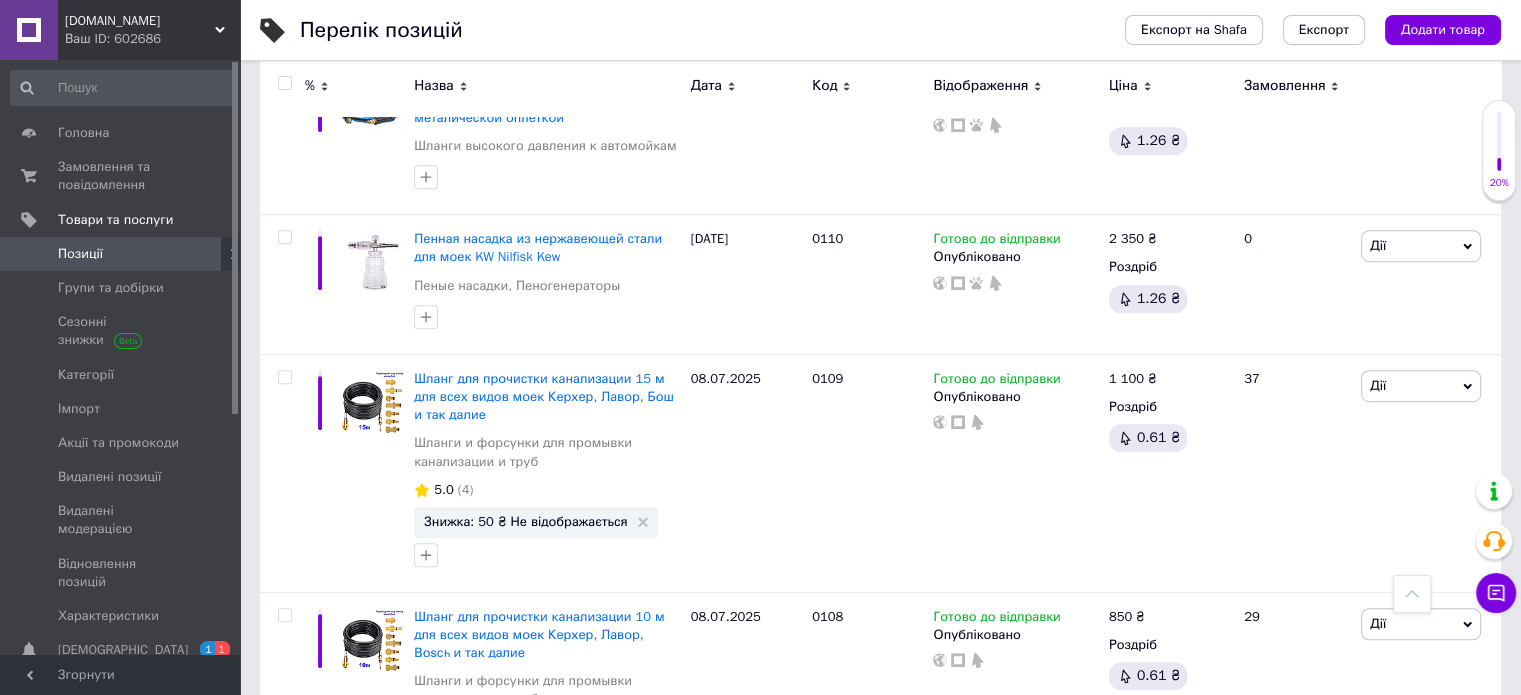 click on "2" at bounding box center [327, 870] 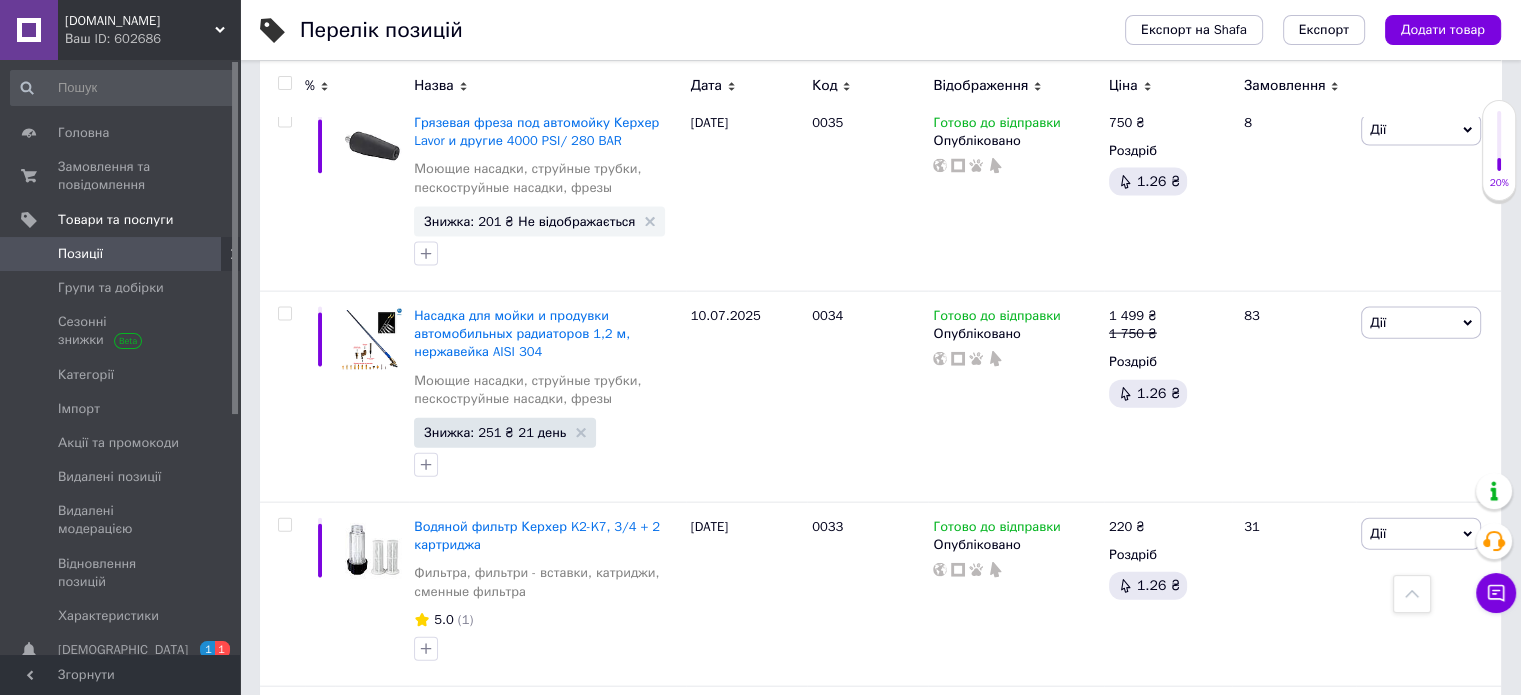 scroll, scrollTop: 12000, scrollLeft: 0, axis: vertical 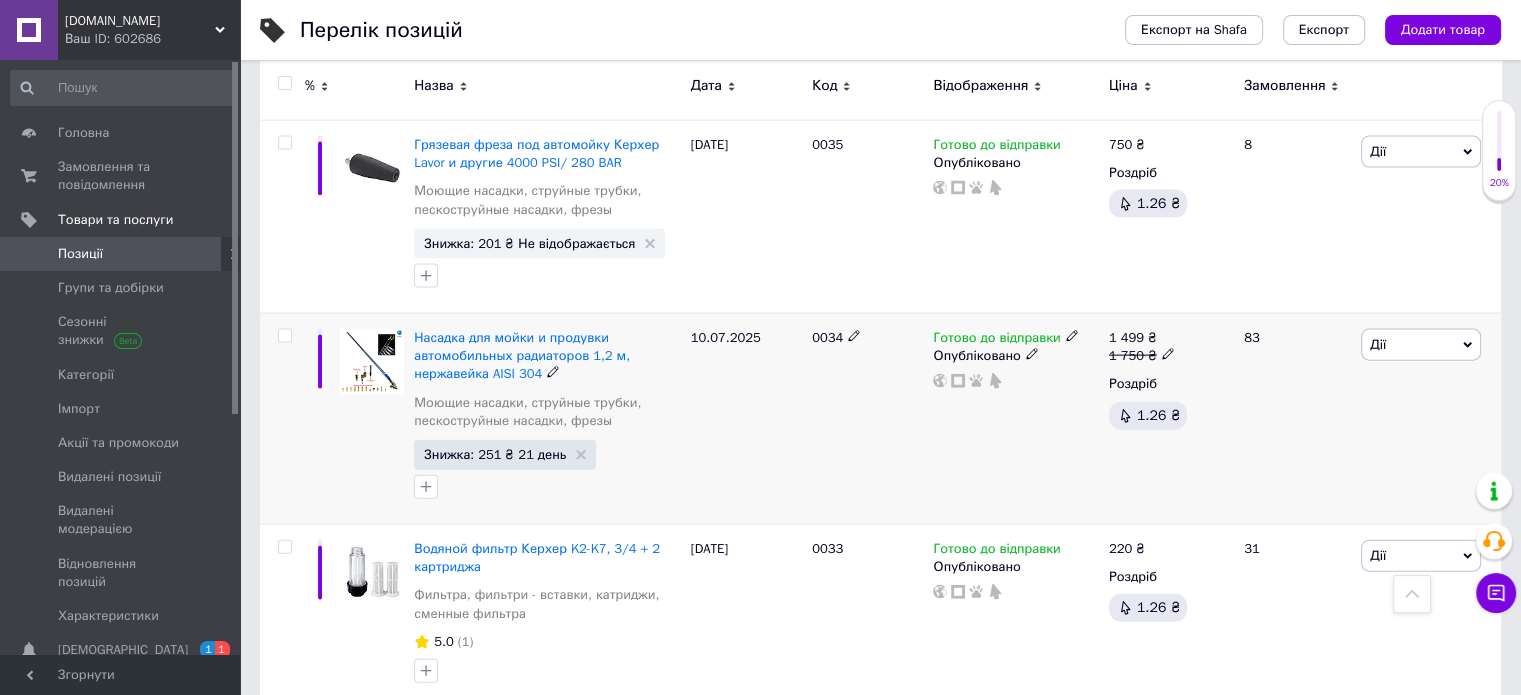 click 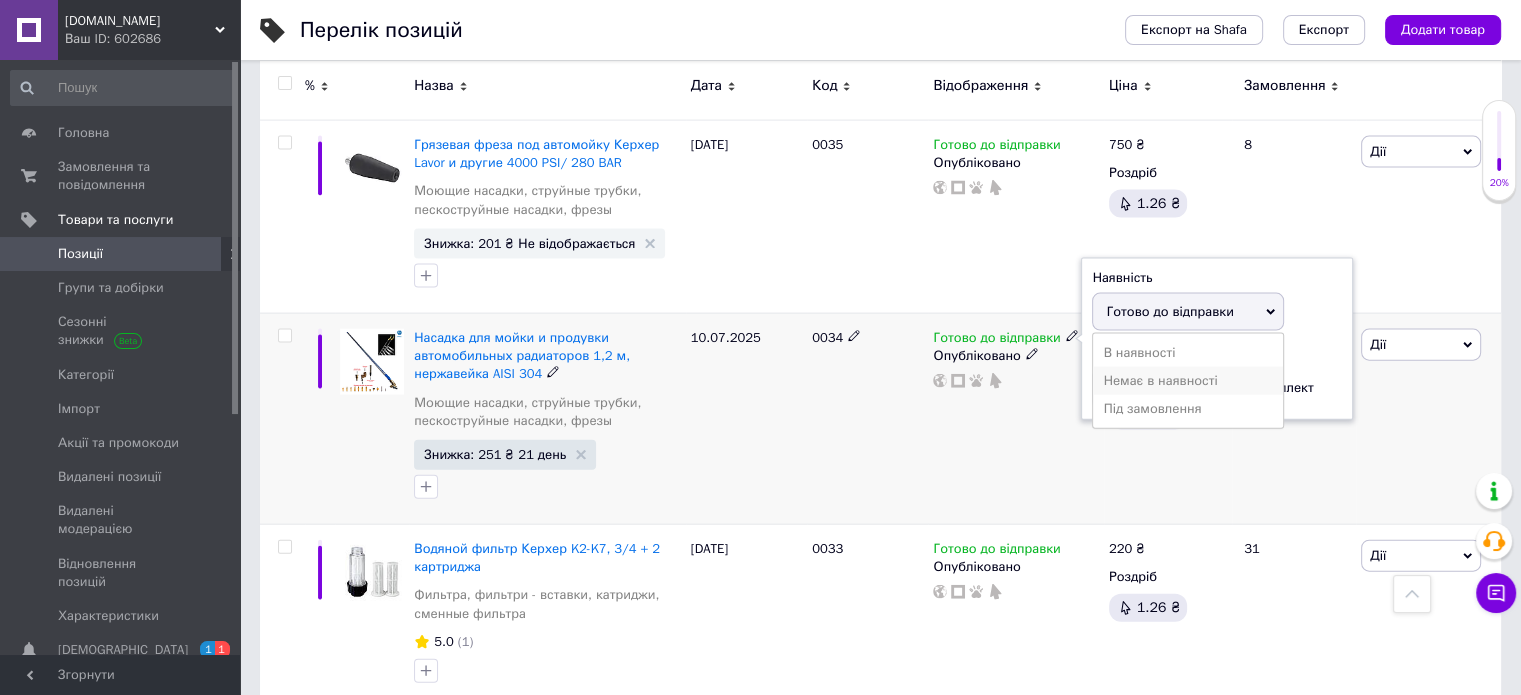 click on "Немає в наявності" at bounding box center [1188, 381] 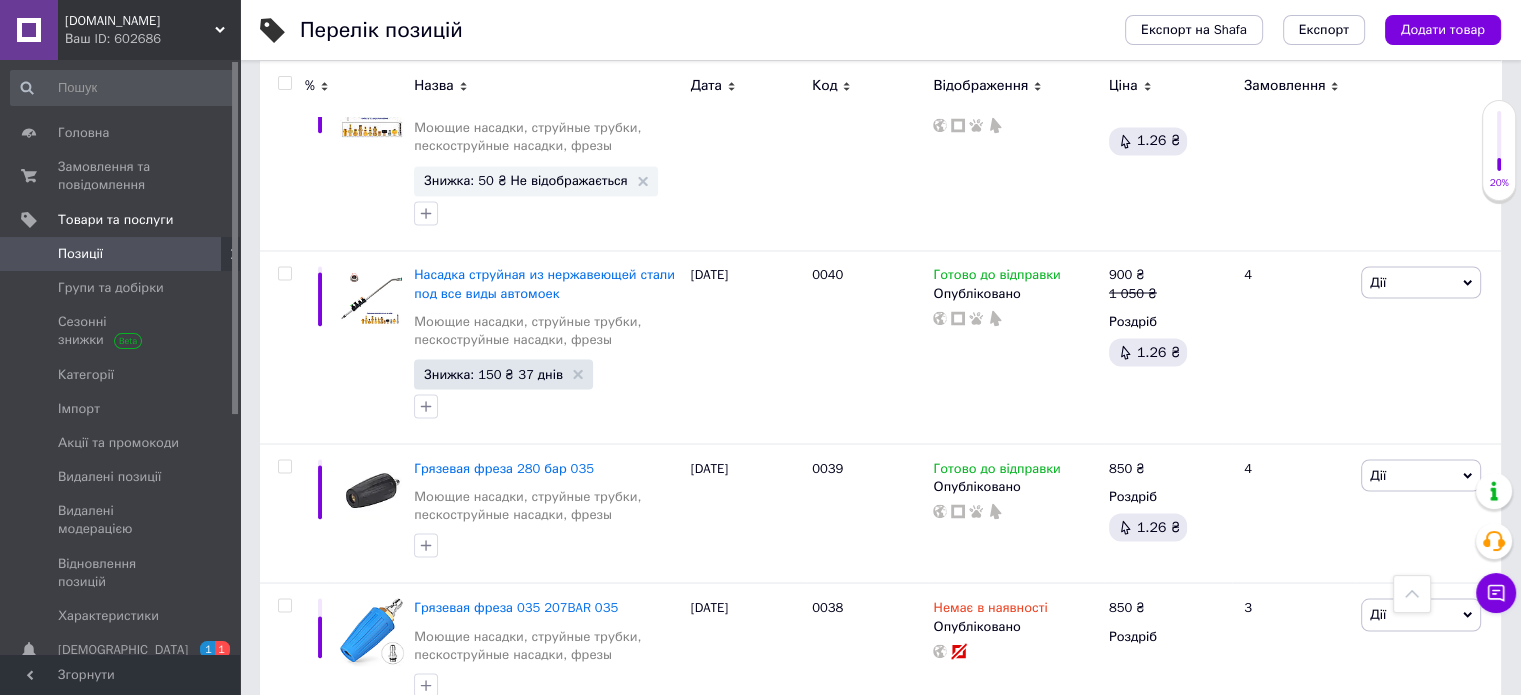 scroll, scrollTop: 10986, scrollLeft: 0, axis: vertical 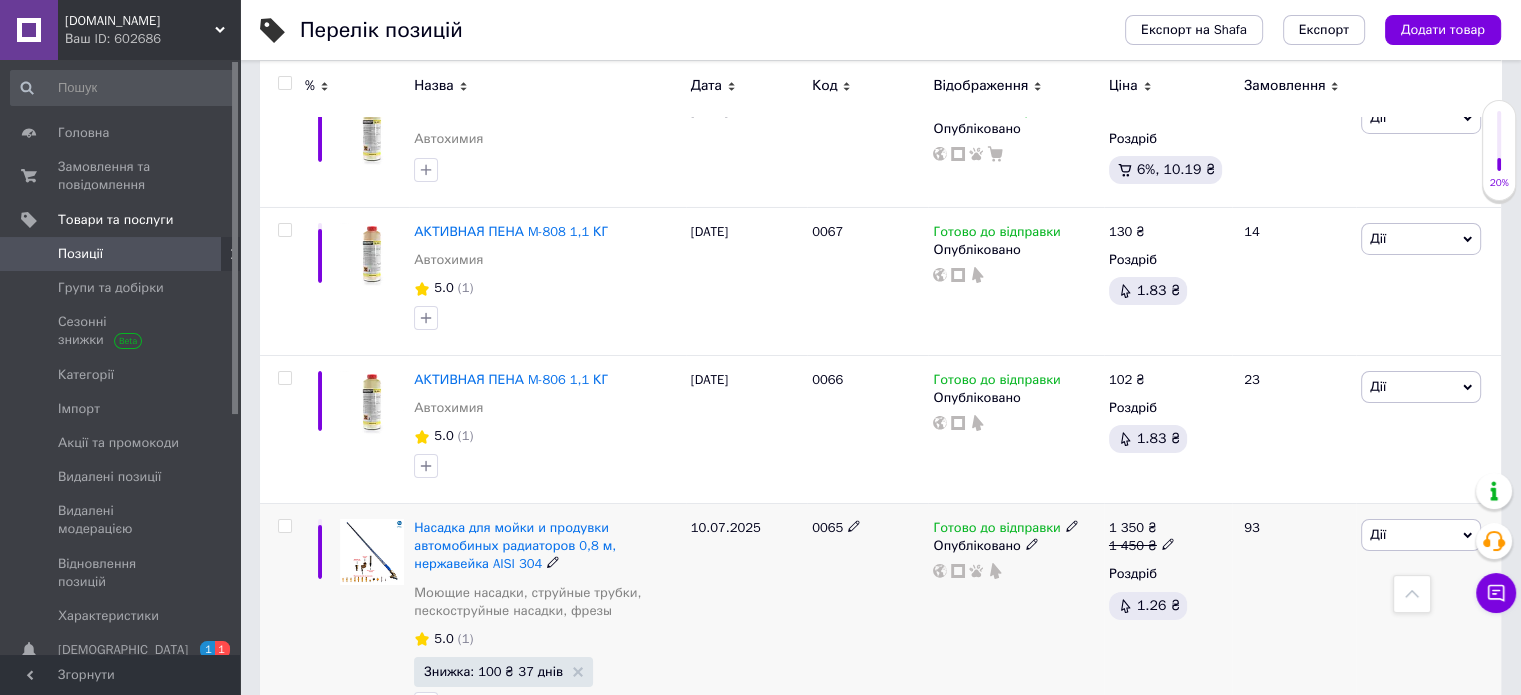 click 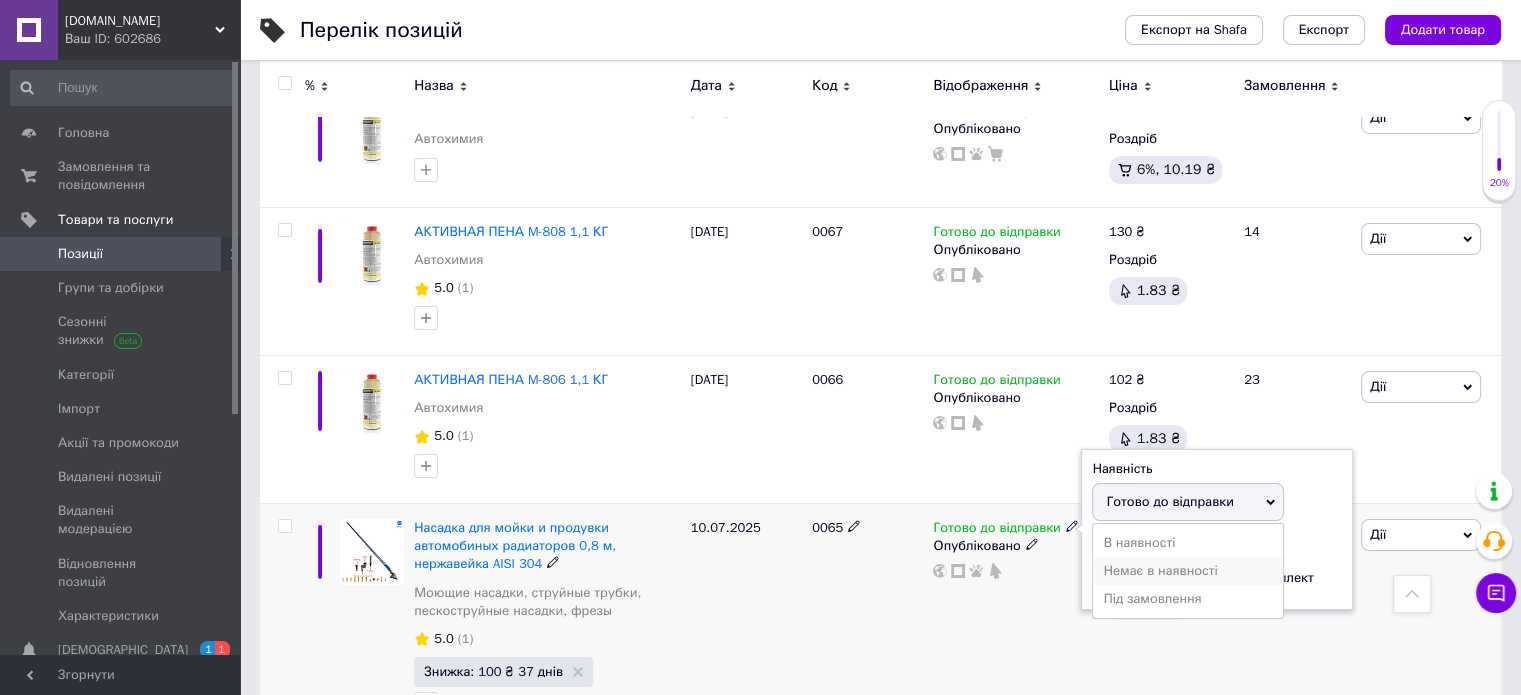 click on "Немає в наявності" at bounding box center (1188, 571) 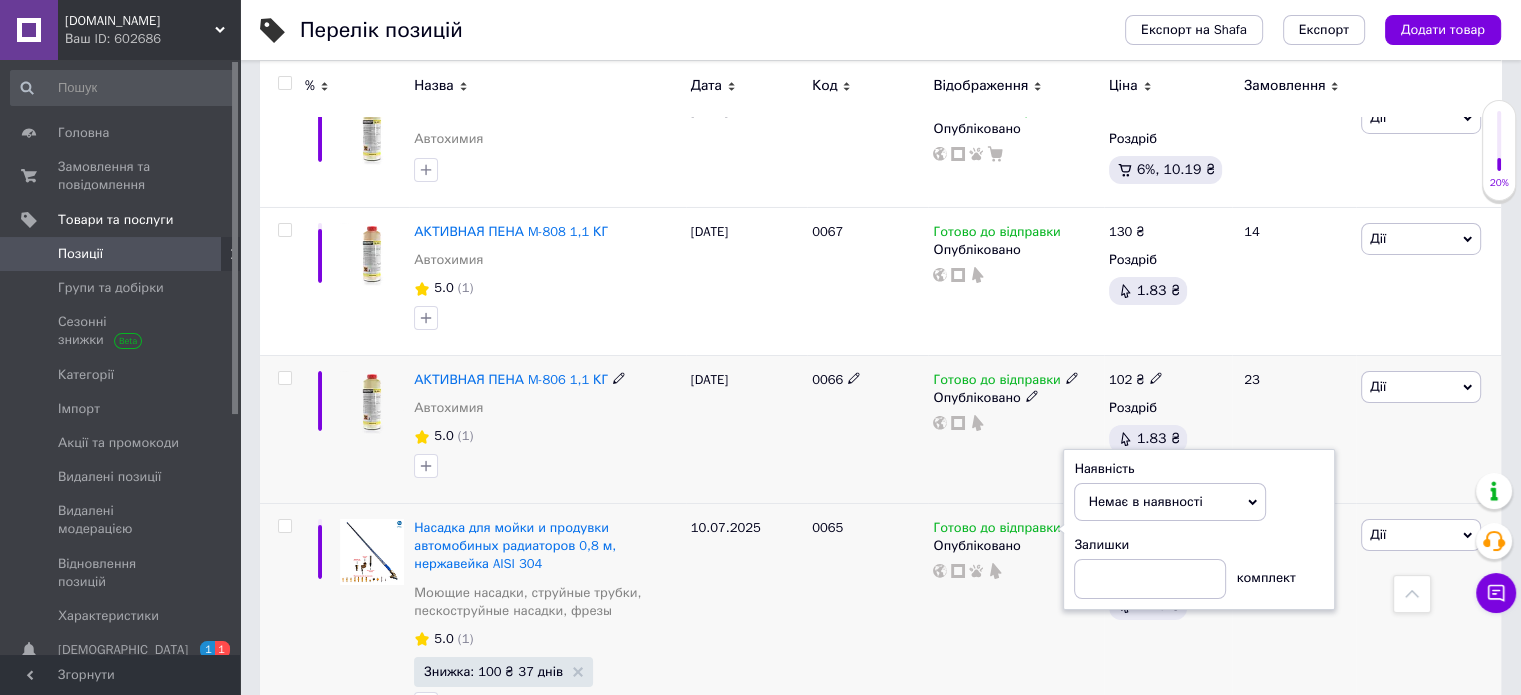 click on "Дії Редагувати Підняти на початок групи Копіювати Знижка Подарунок Супутні Приховати Ярлик Додати на вітрину Додати в кампанію Каталог ProSale Видалити" at bounding box center (1428, 430) 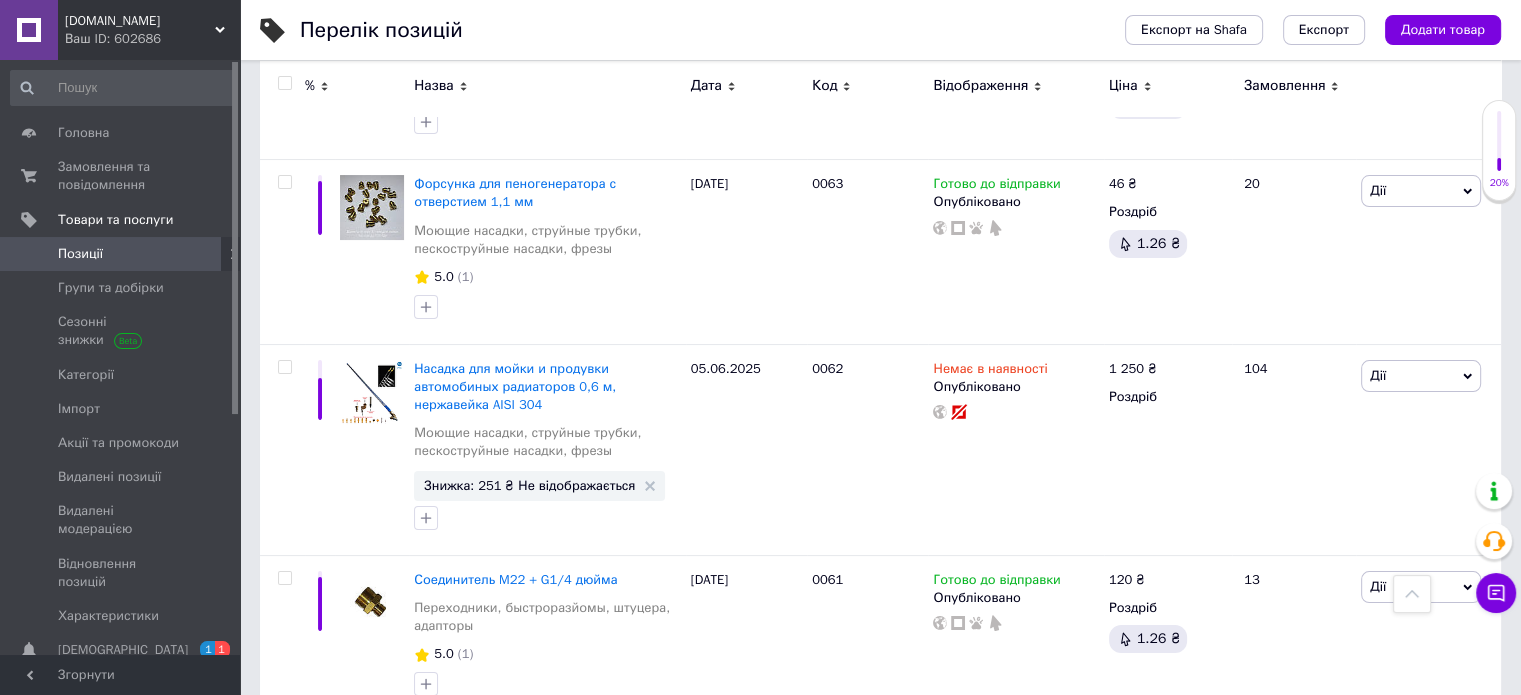 scroll, scrollTop: 7852, scrollLeft: 0, axis: vertical 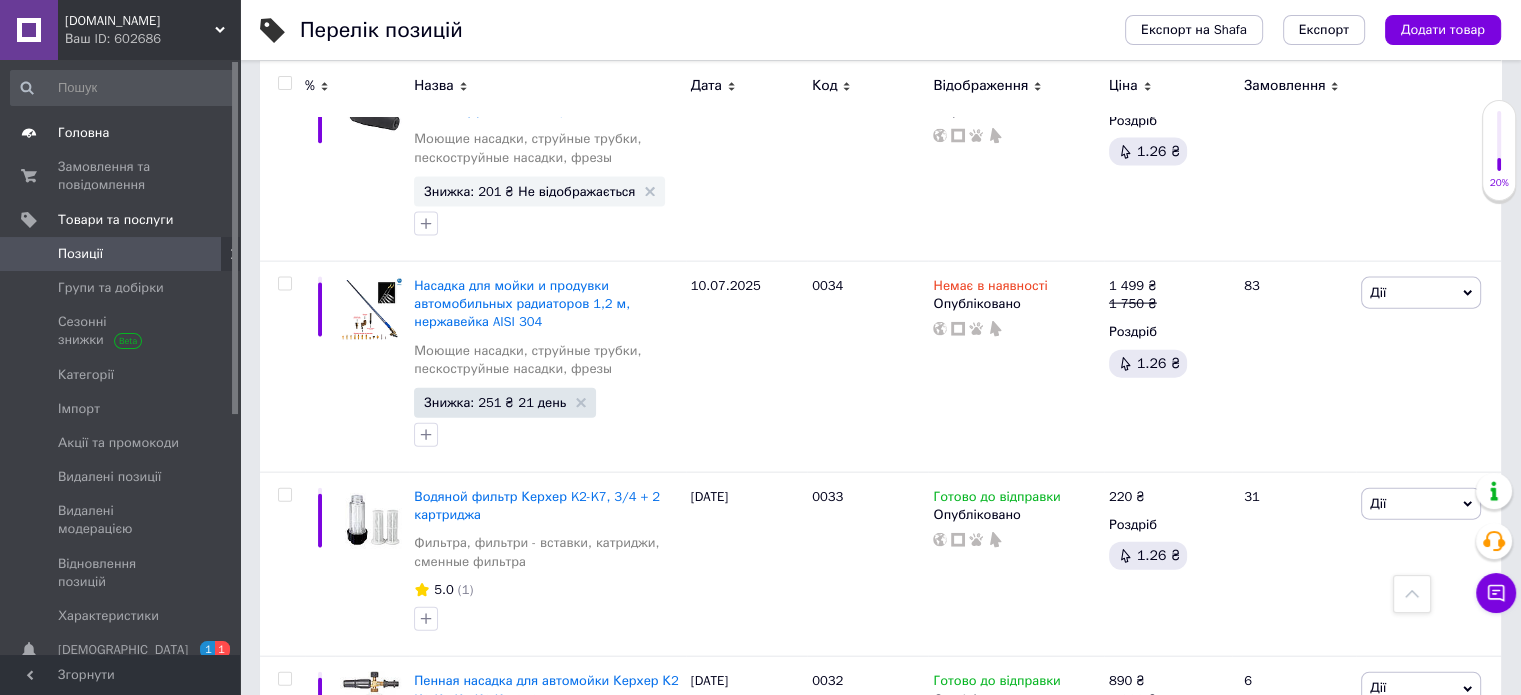 click on "Головна" at bounding box center (83, 133) 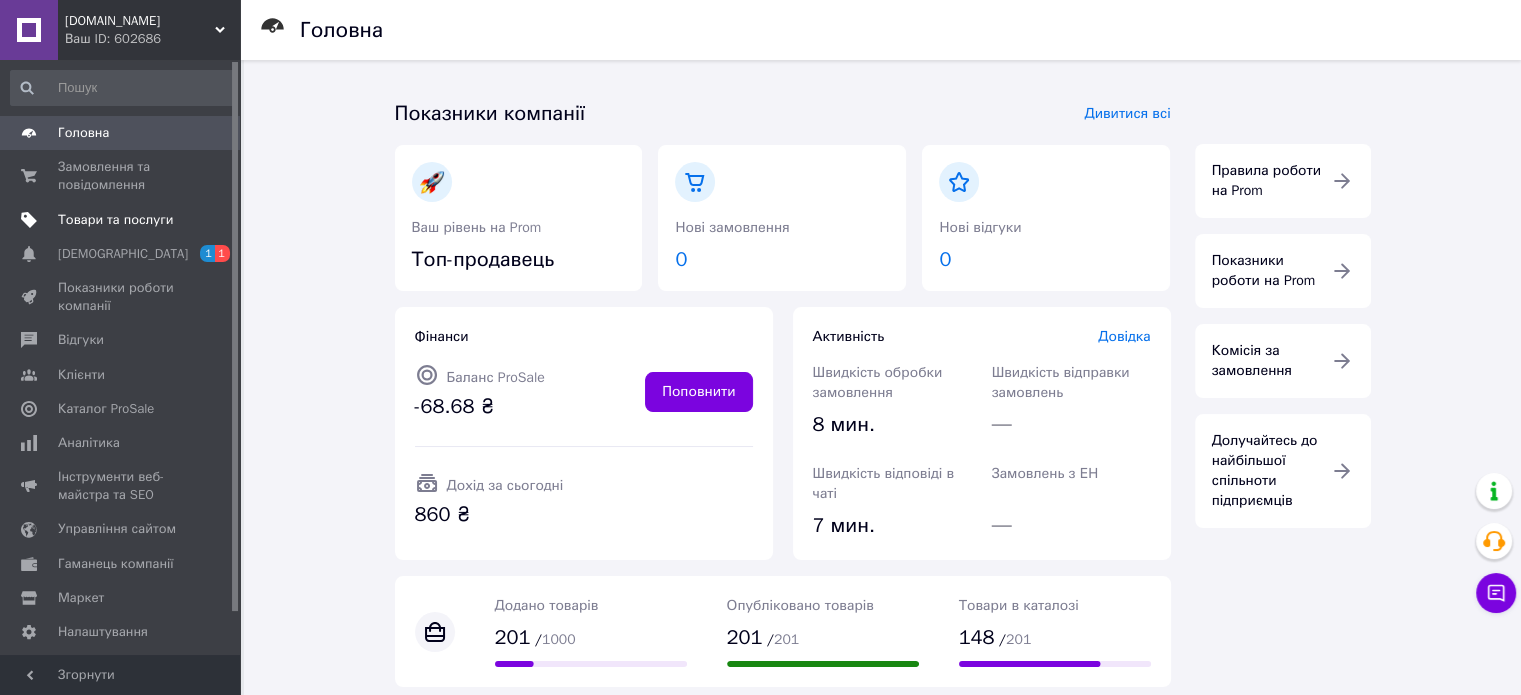 click on "Товари та послуги" at bounding box center [115, 220] 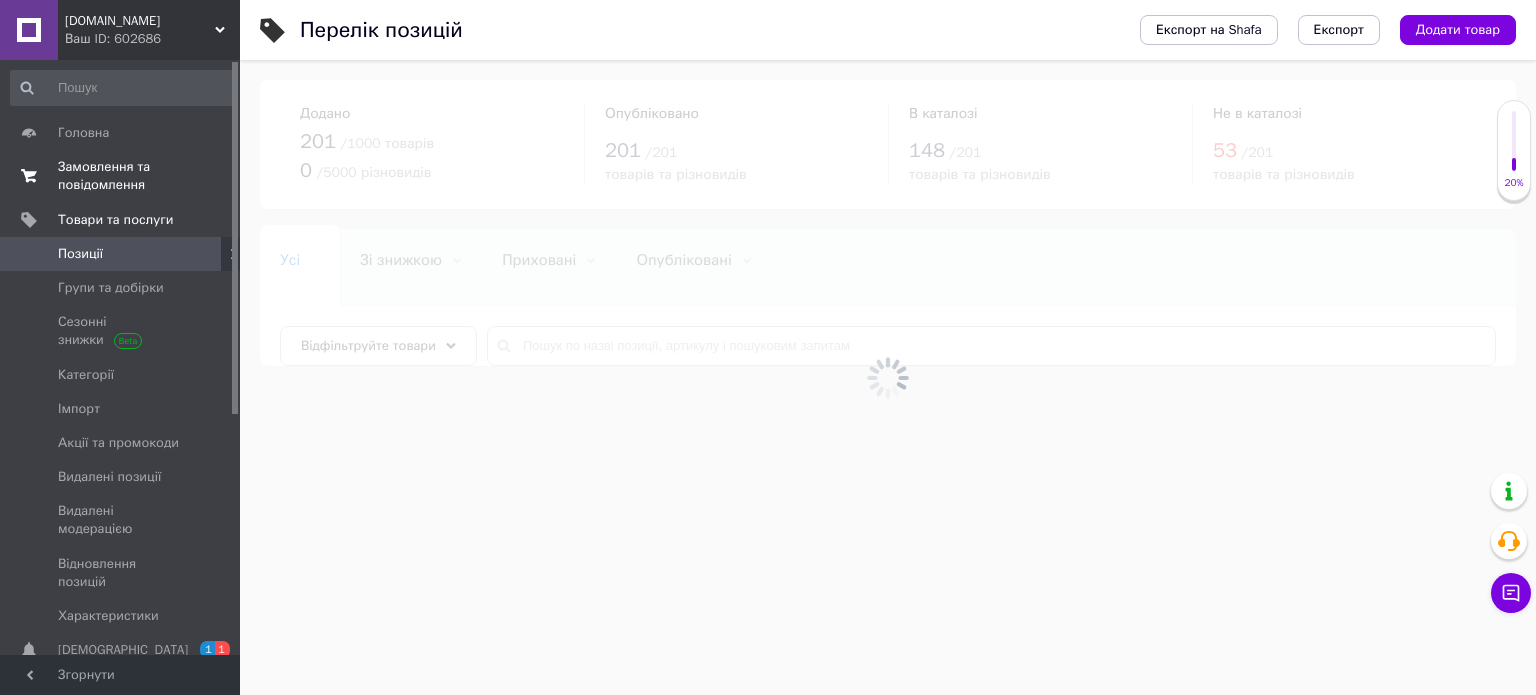 click on "Замовлення та повідомлення" at bounding box center [121, 176] 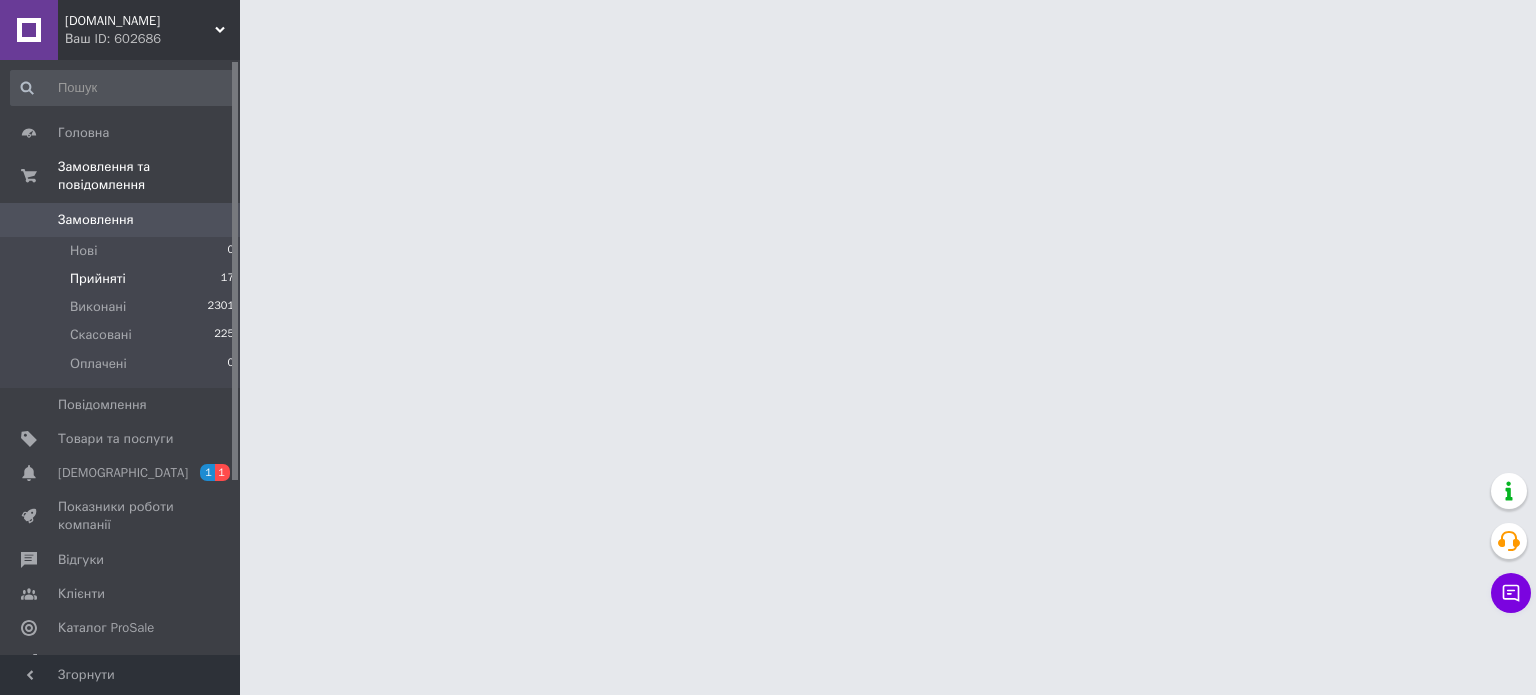 click on "Прийняті" at bounding box center (98, 279) 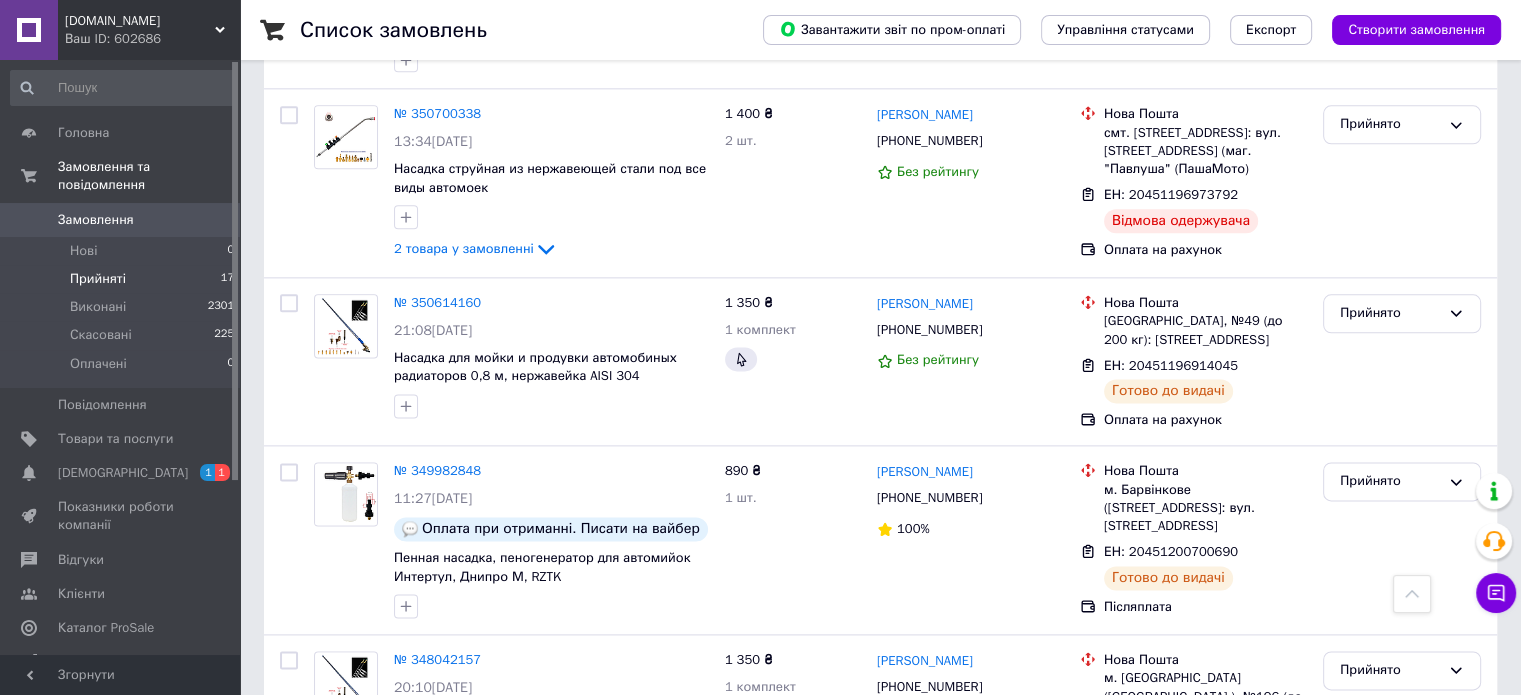 scroll, scrollTop: 2557, scrollLeft: 0, axis: vertical 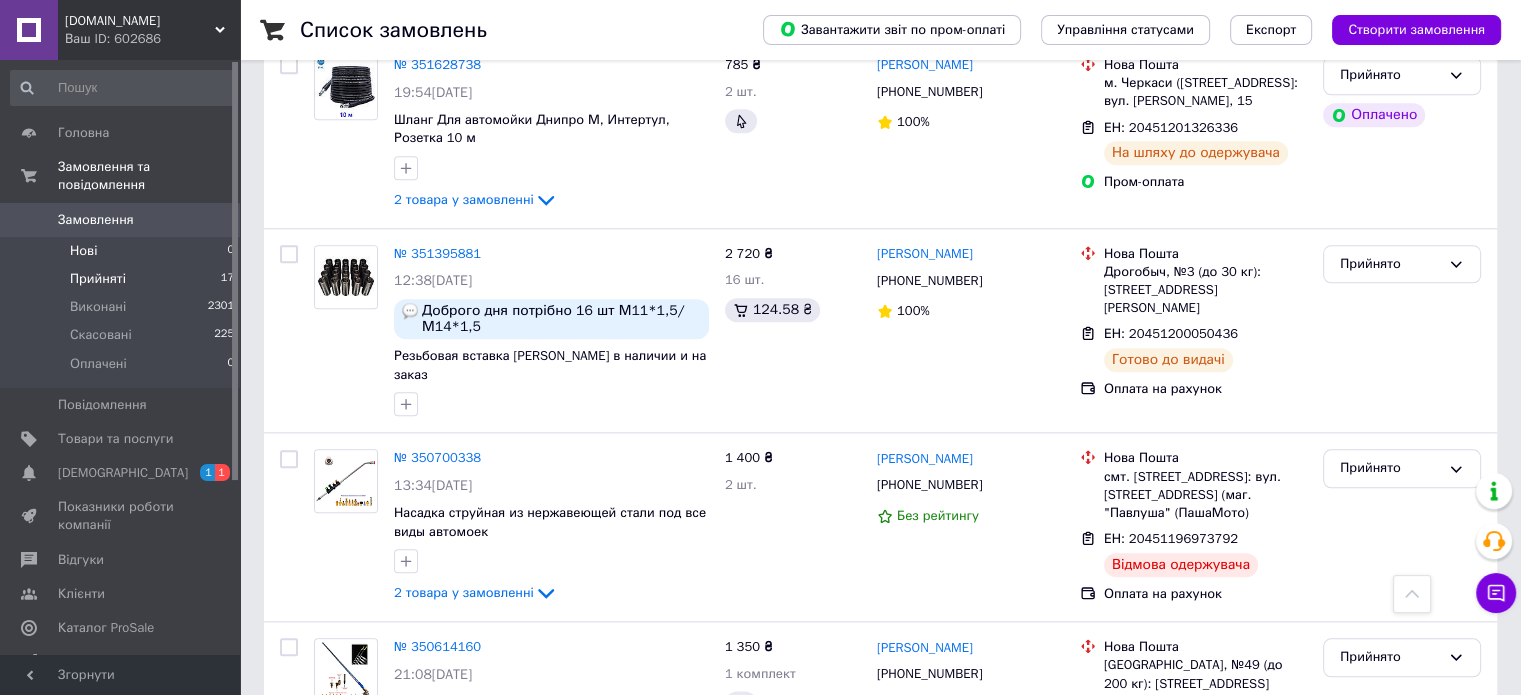 click on "Нові" at bounding box center (83, 251) 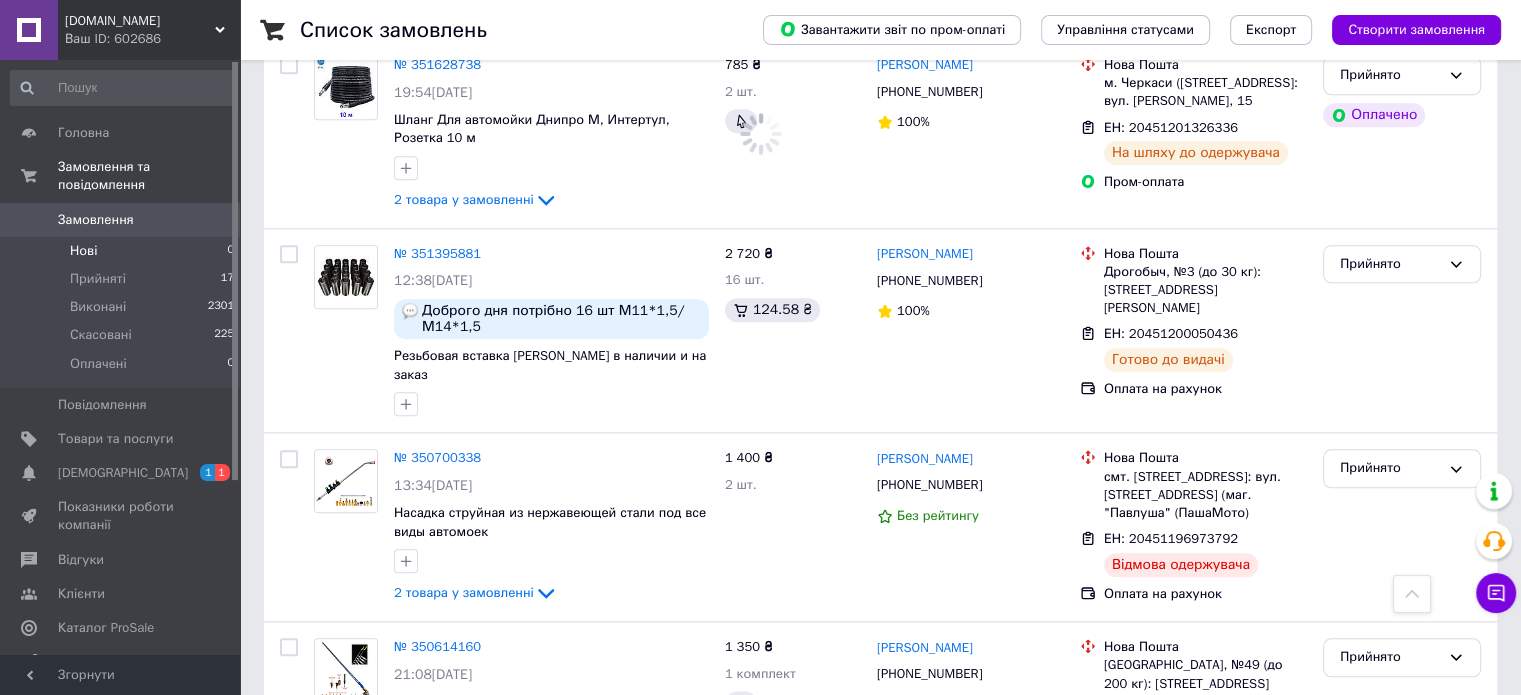 scroll, scrollTop: 0, scrollLeft: 0, axis: both 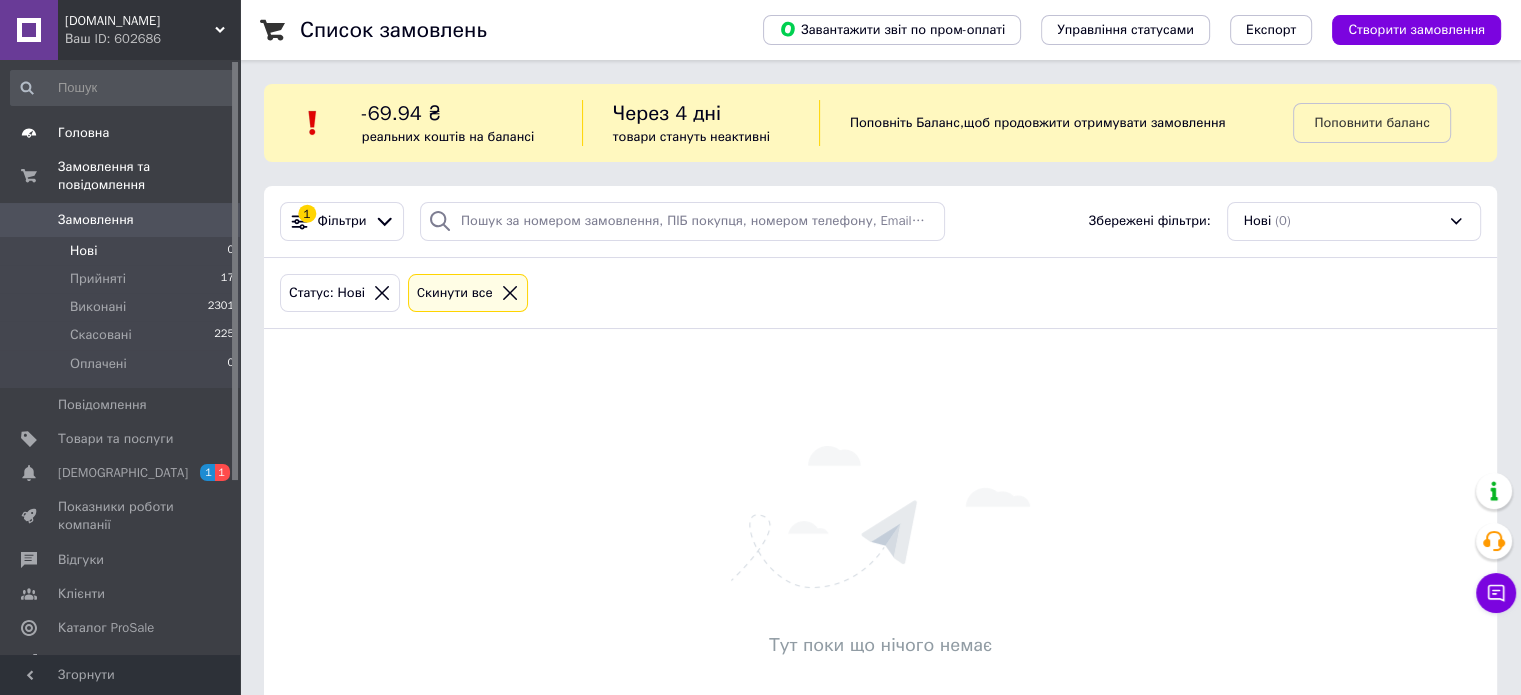 click on "Головна" at bounding box center (83, 133) 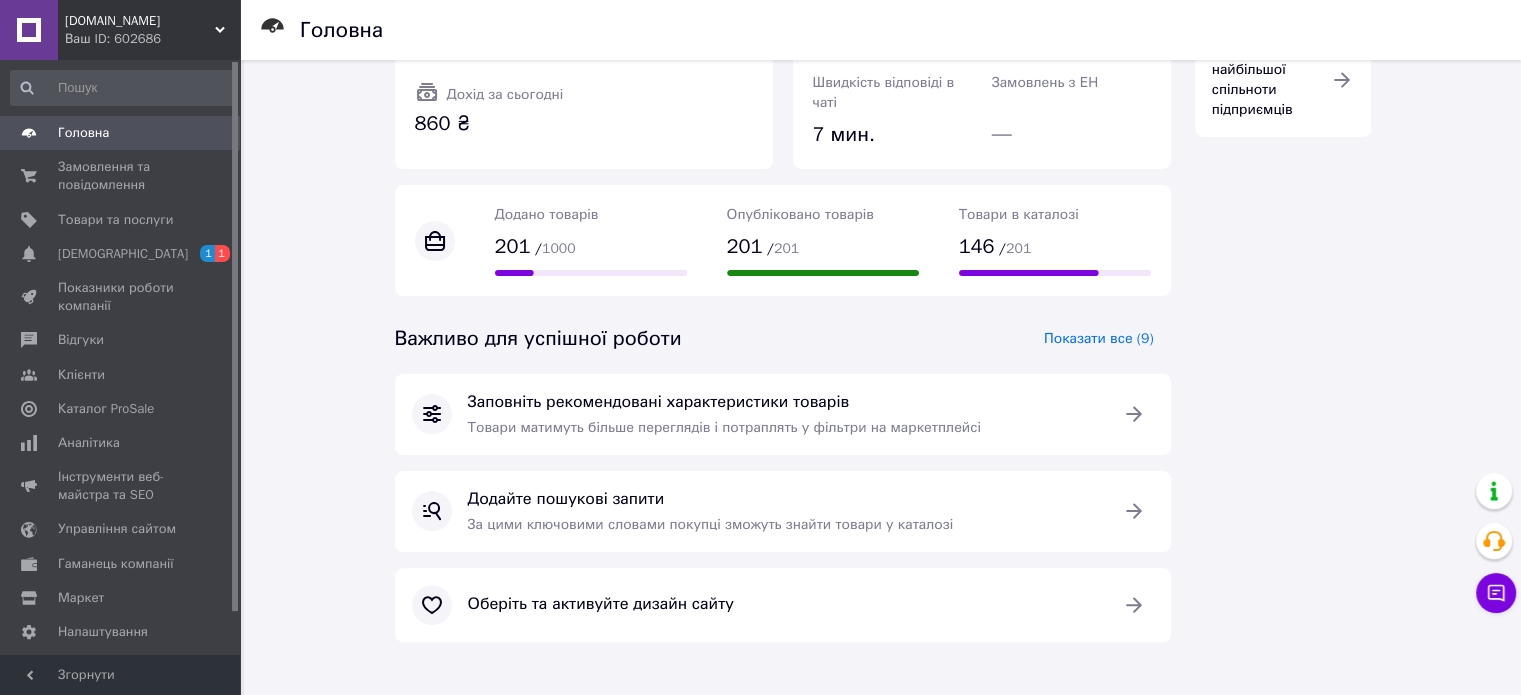scroll, scrollTop: 0, scrollLeft: 0, axis: both 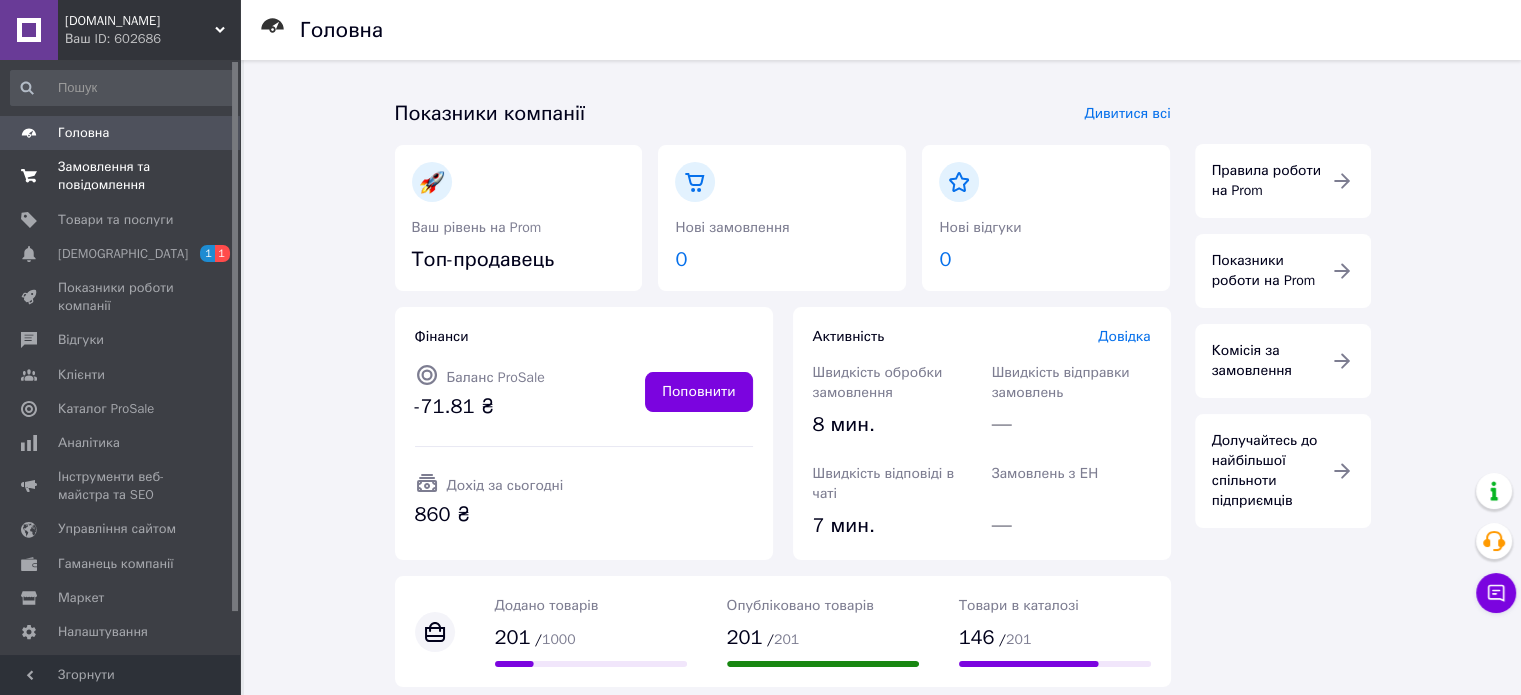 click on "Замовлення та повідомлення" at bounding box center [121, 176] 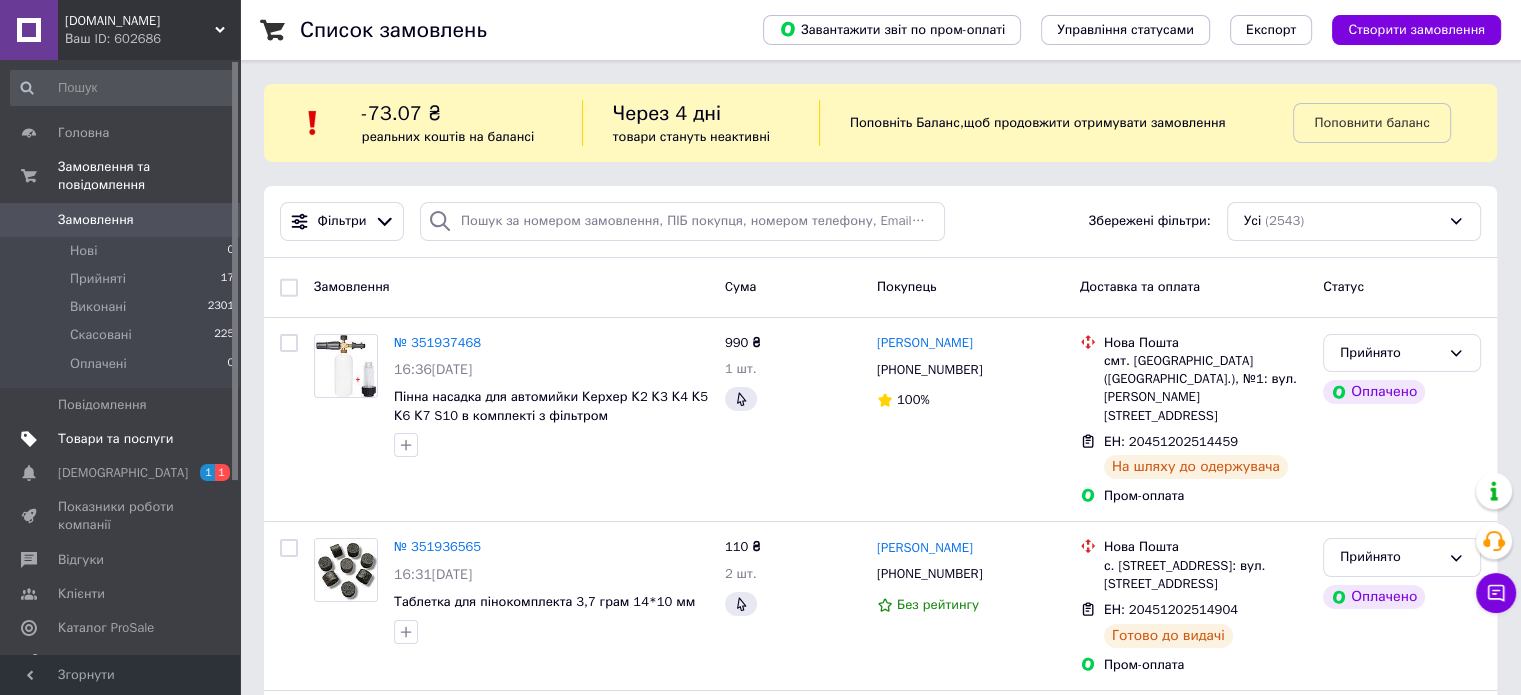 click on "Товари та послуги" at bounding box center (115, 439) 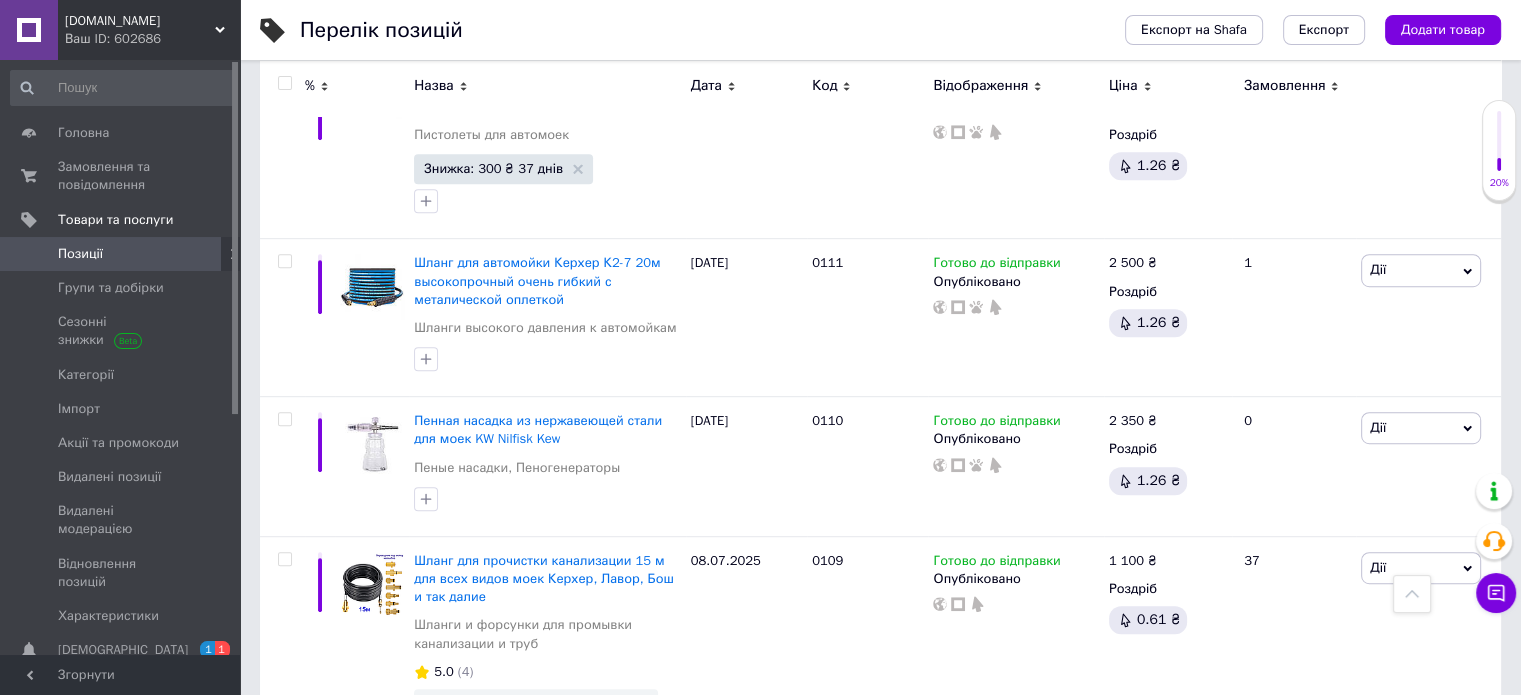 scroll, scrollTop: 16448, scrollLeft: 0, axis: vertical 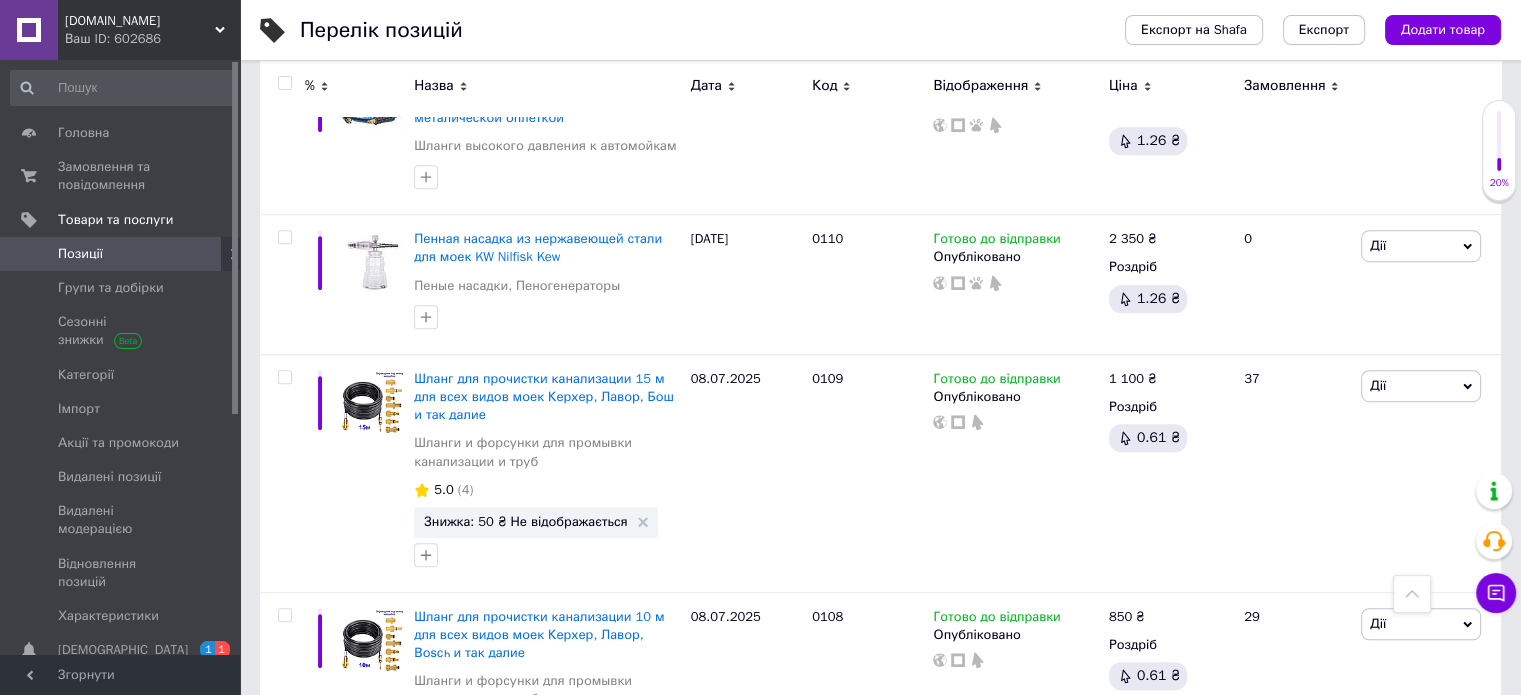 click on "2" at bounding box center (327, 870) 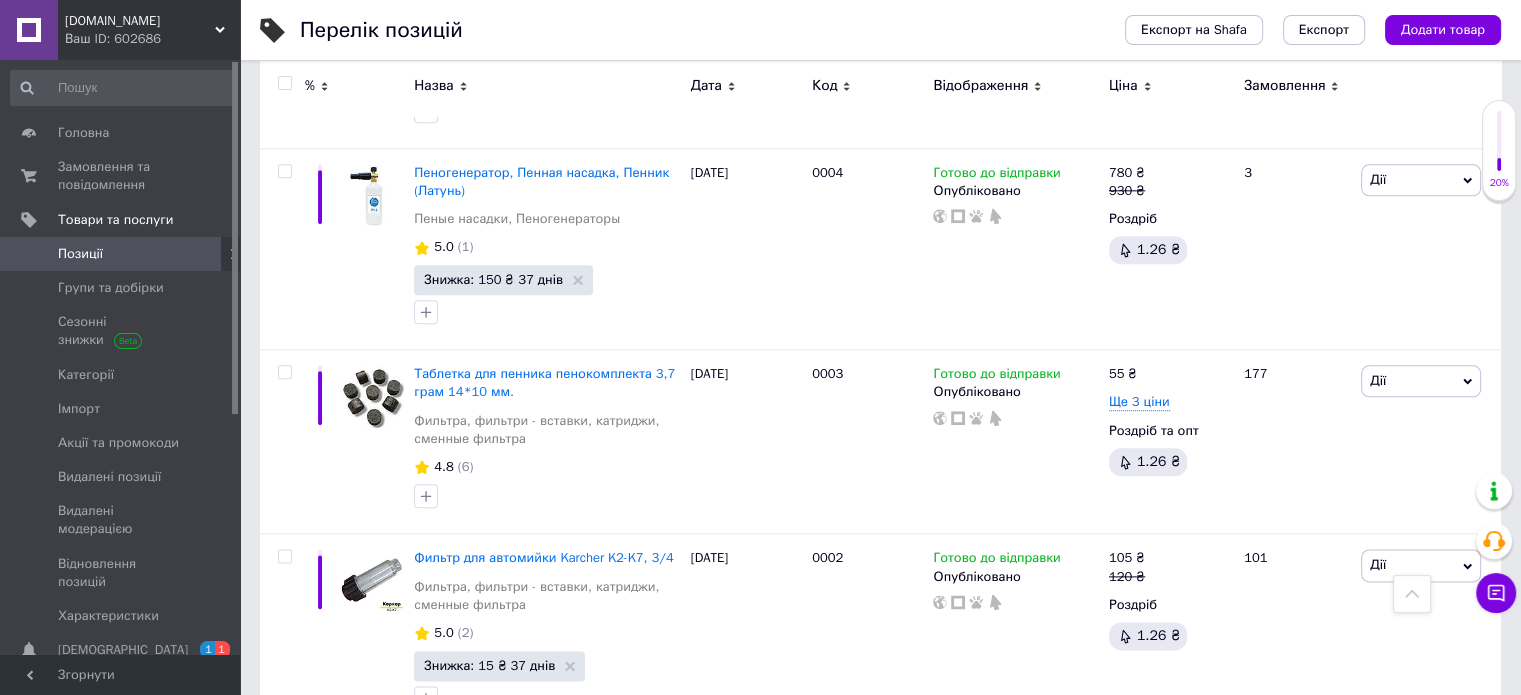 scroll, scrollTop: 17552, scrollLeft: 0, axis: vertical 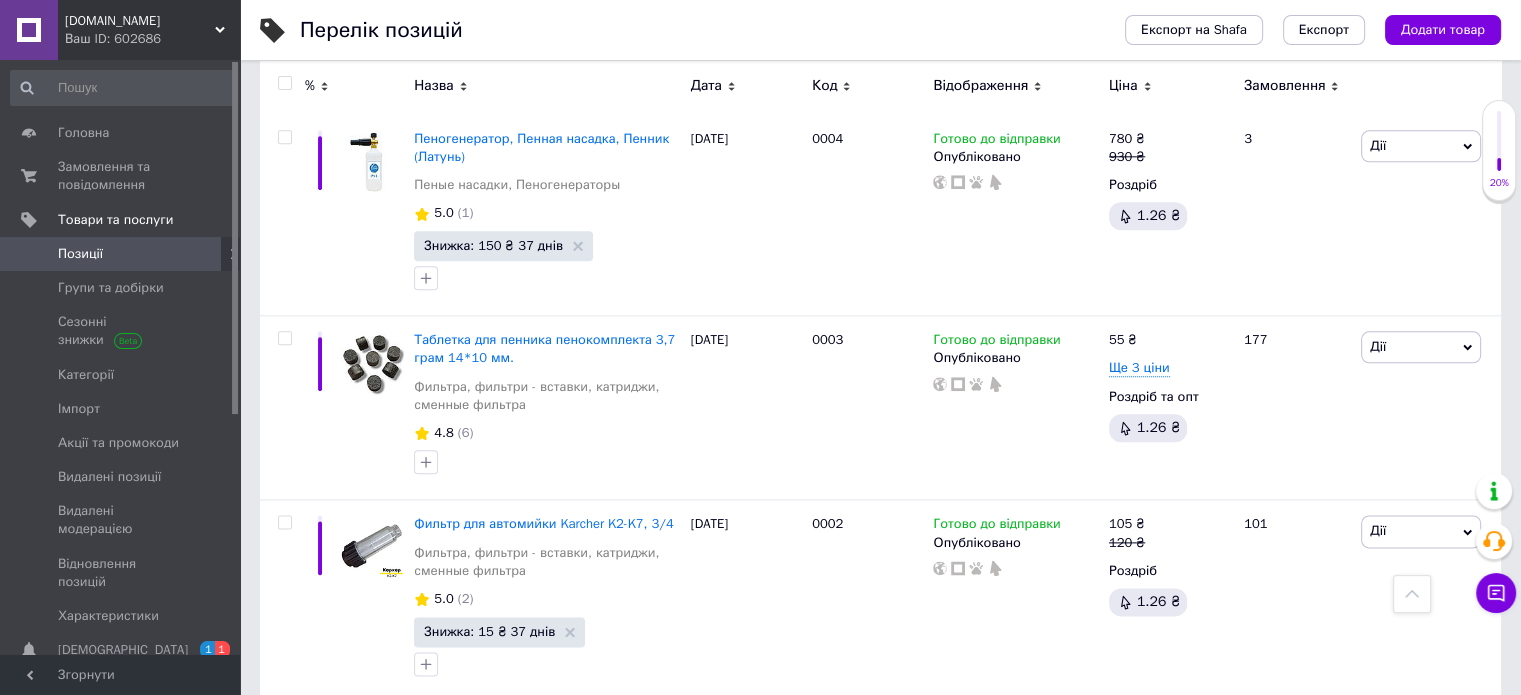 click on "3" at bounding box center (494, 742) 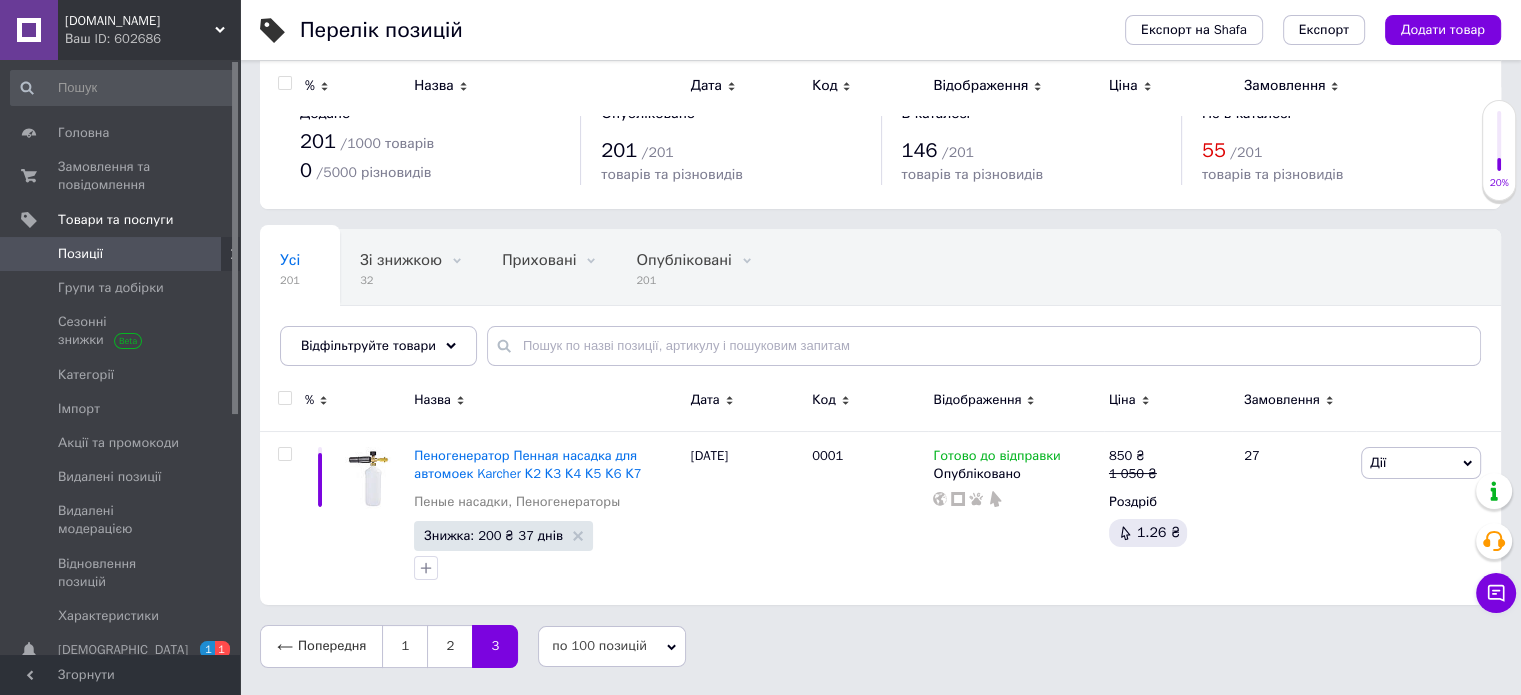 scroll, scrollTop: 0, scrollLeft: 0, axis: both 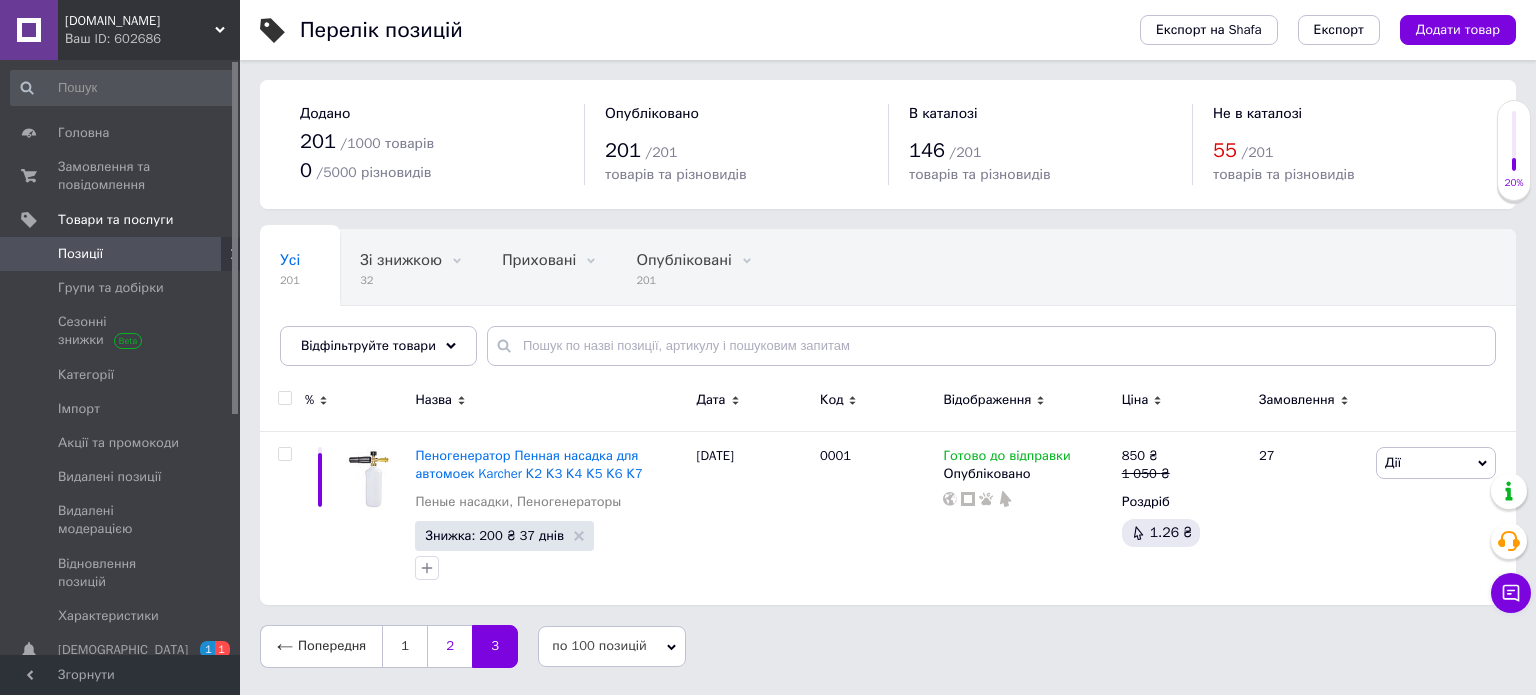 click on "2" at bounding box center [449, 646] 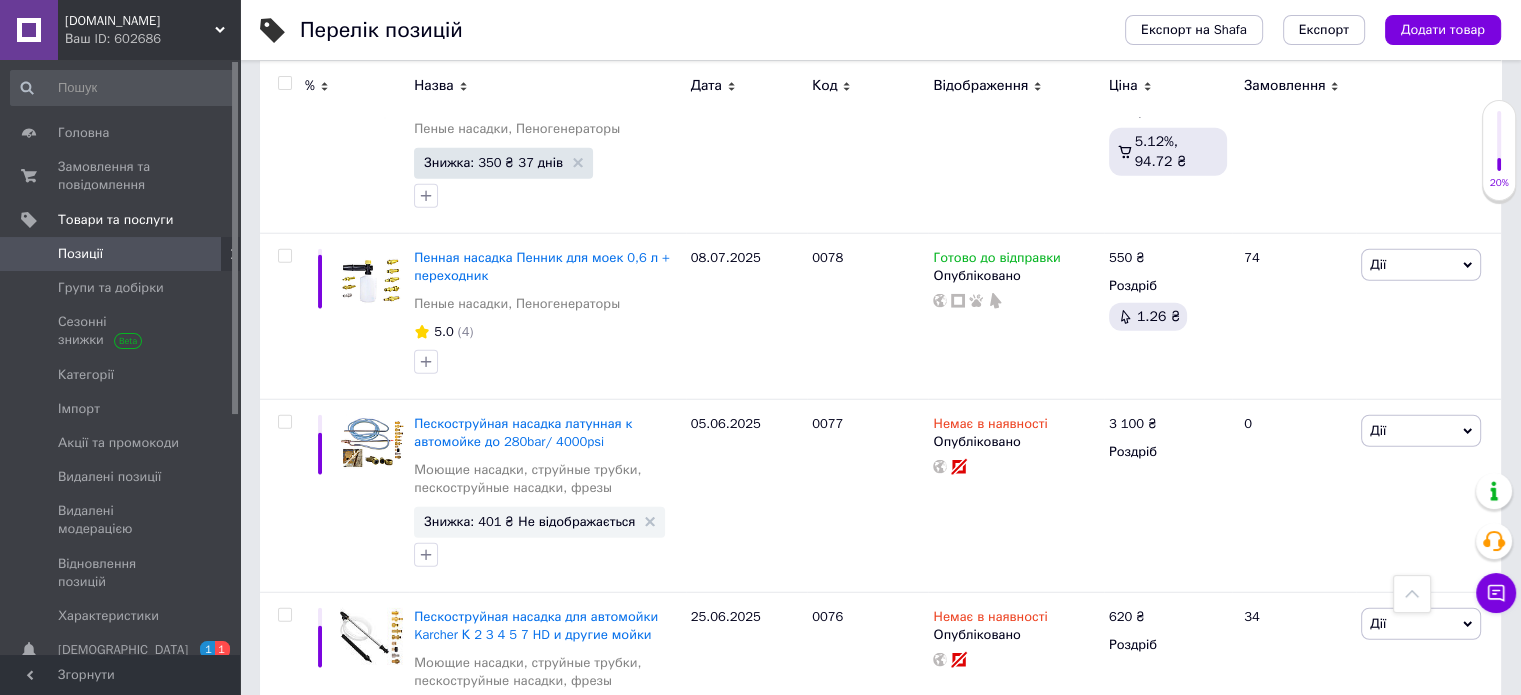 scroll, scrollTop: 5236, scrollLeft: 0, axis: vertical 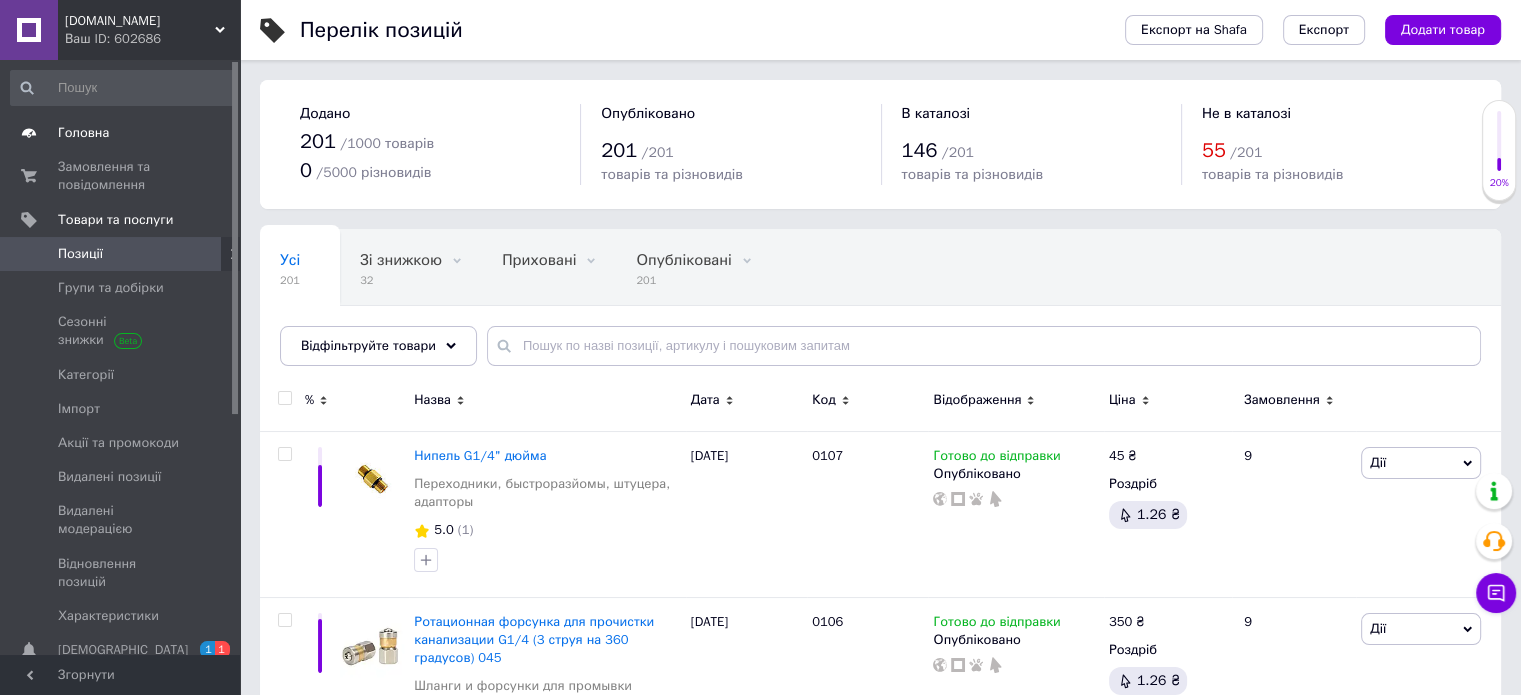 click on "Головна" at bounding box center (83, 133) 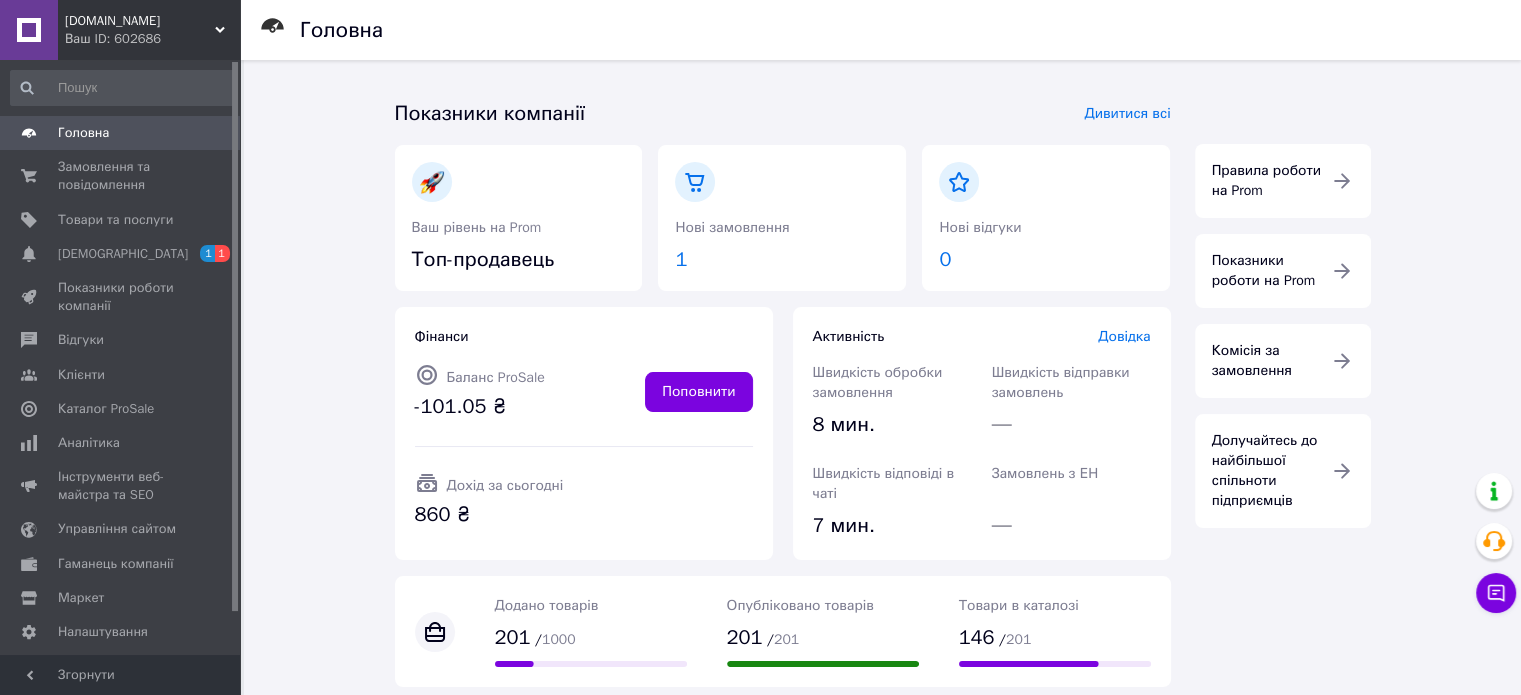click at bounding box center (675, 274) 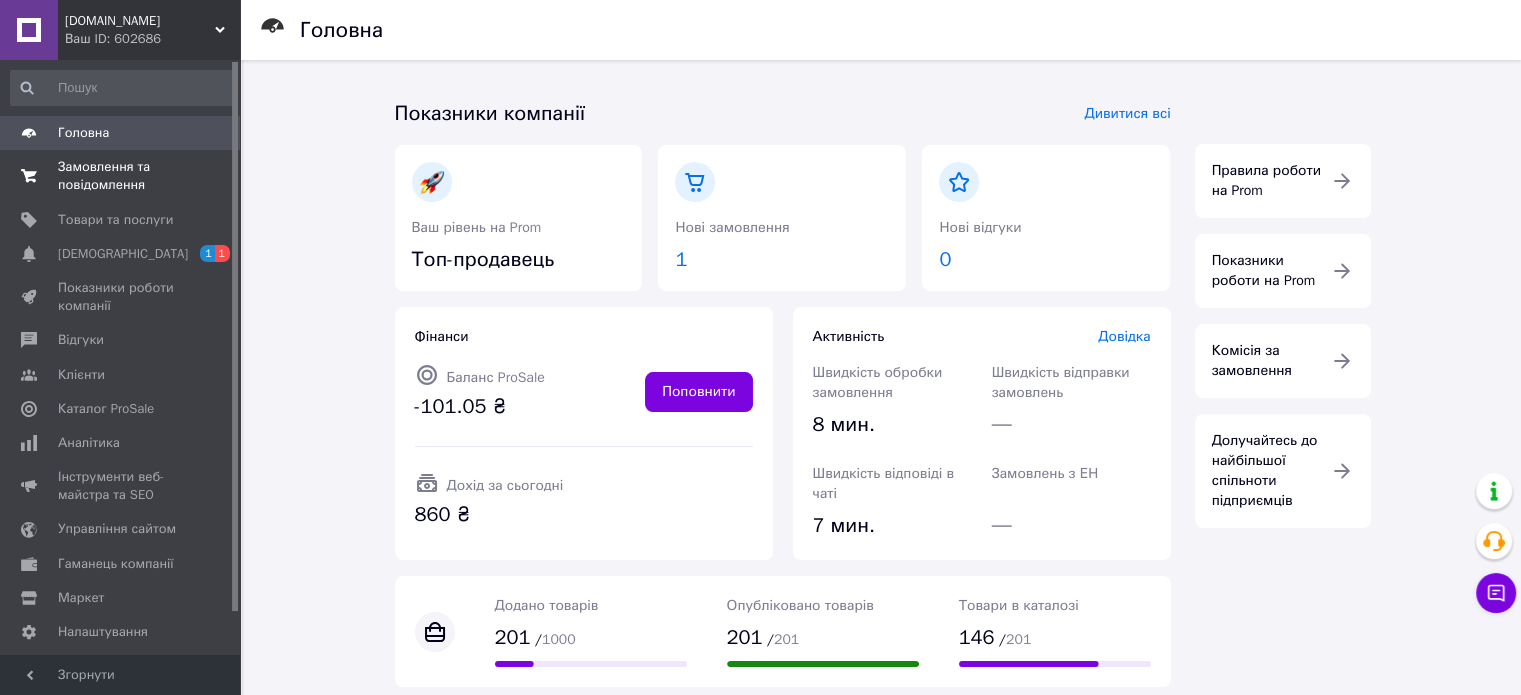 click on "Замовлення та повідомлення" at bounding box center [121, 176] 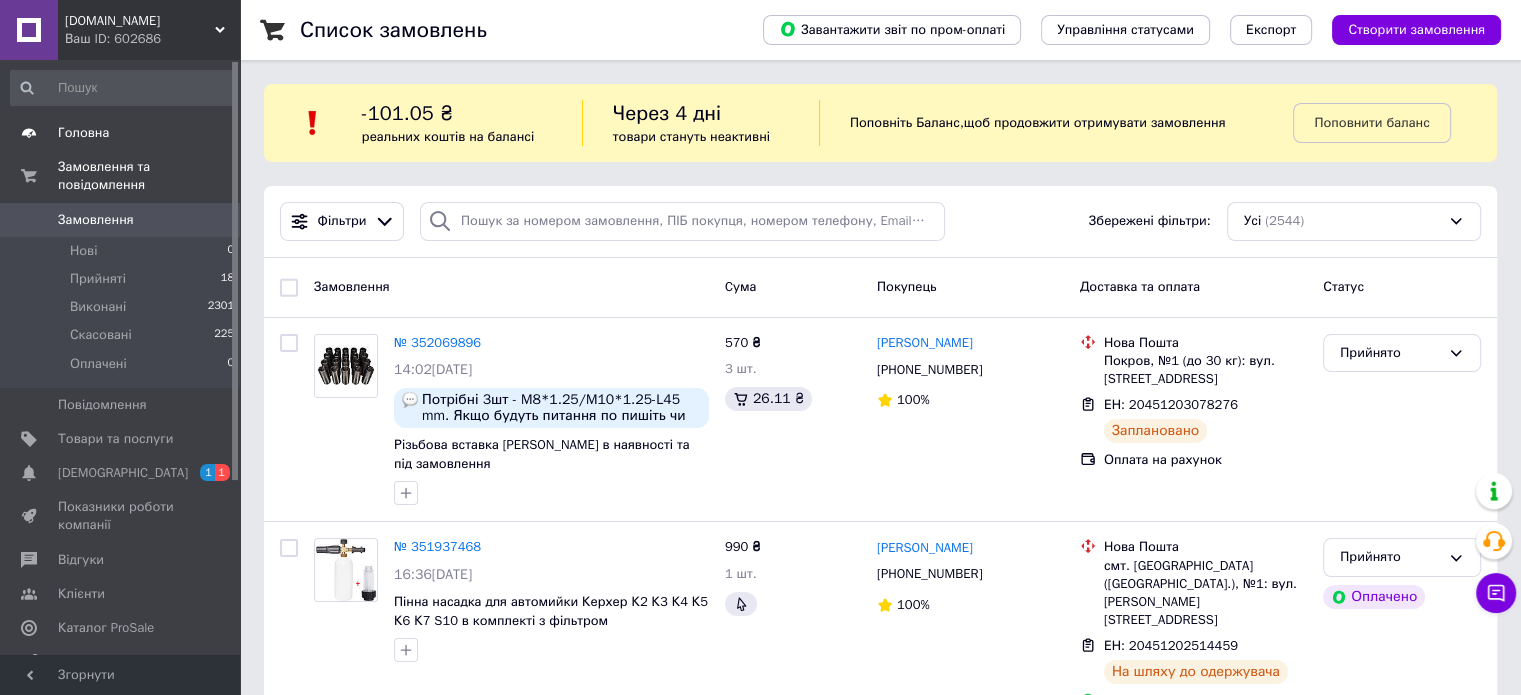 click on "Головна" at bounding box center (83, 133) 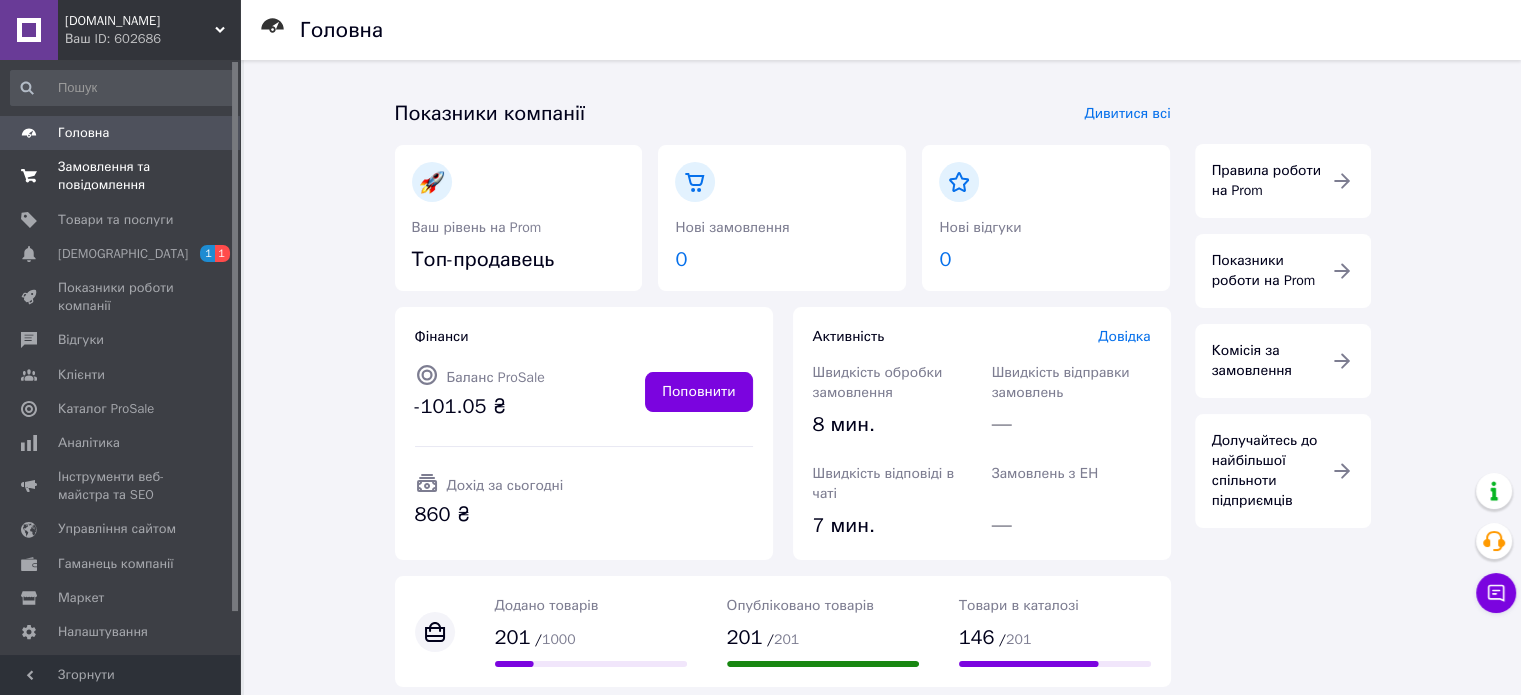 click on "Замовлення та повідомлення" at bounding box center [121, 176] 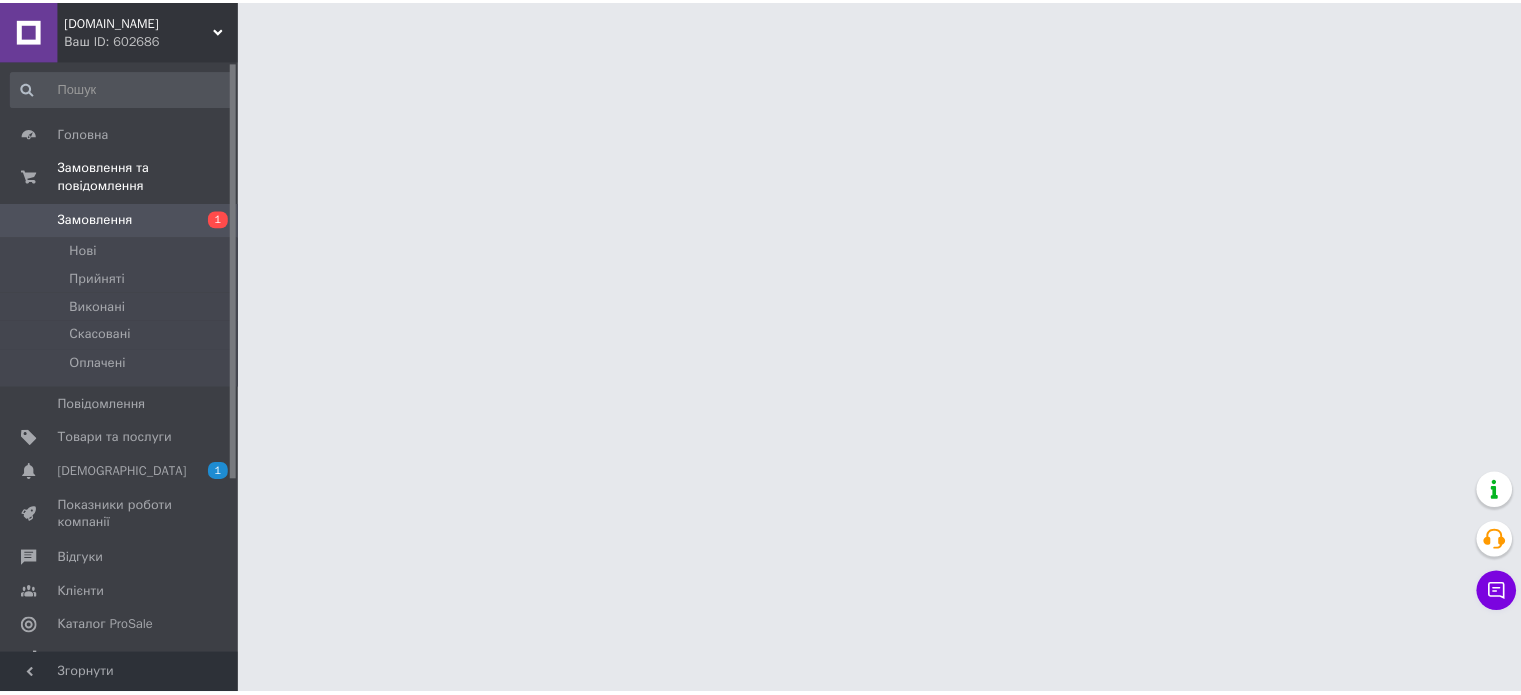 scroll, scrollTop: 0, scrollLeft: 0, axis: both 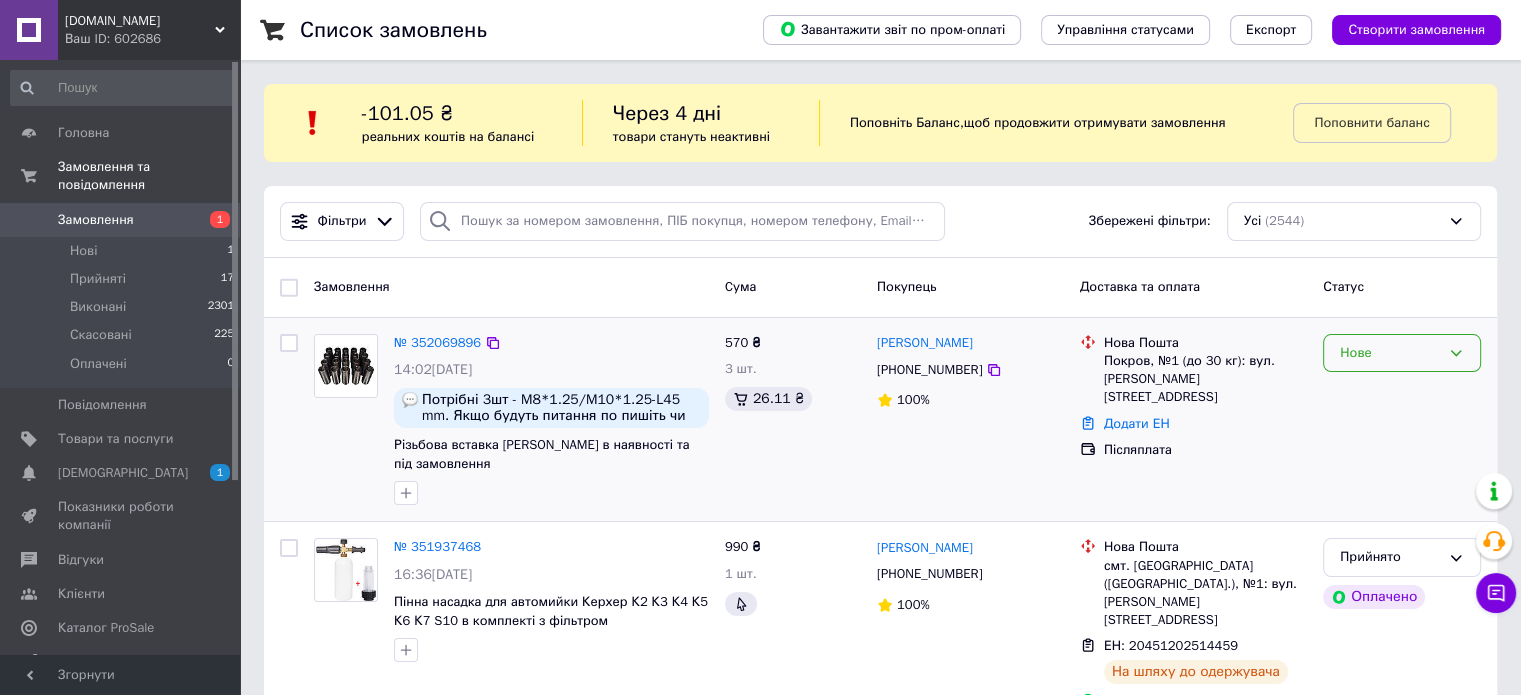 click on "Нове" at bounding box center [1390, 353] 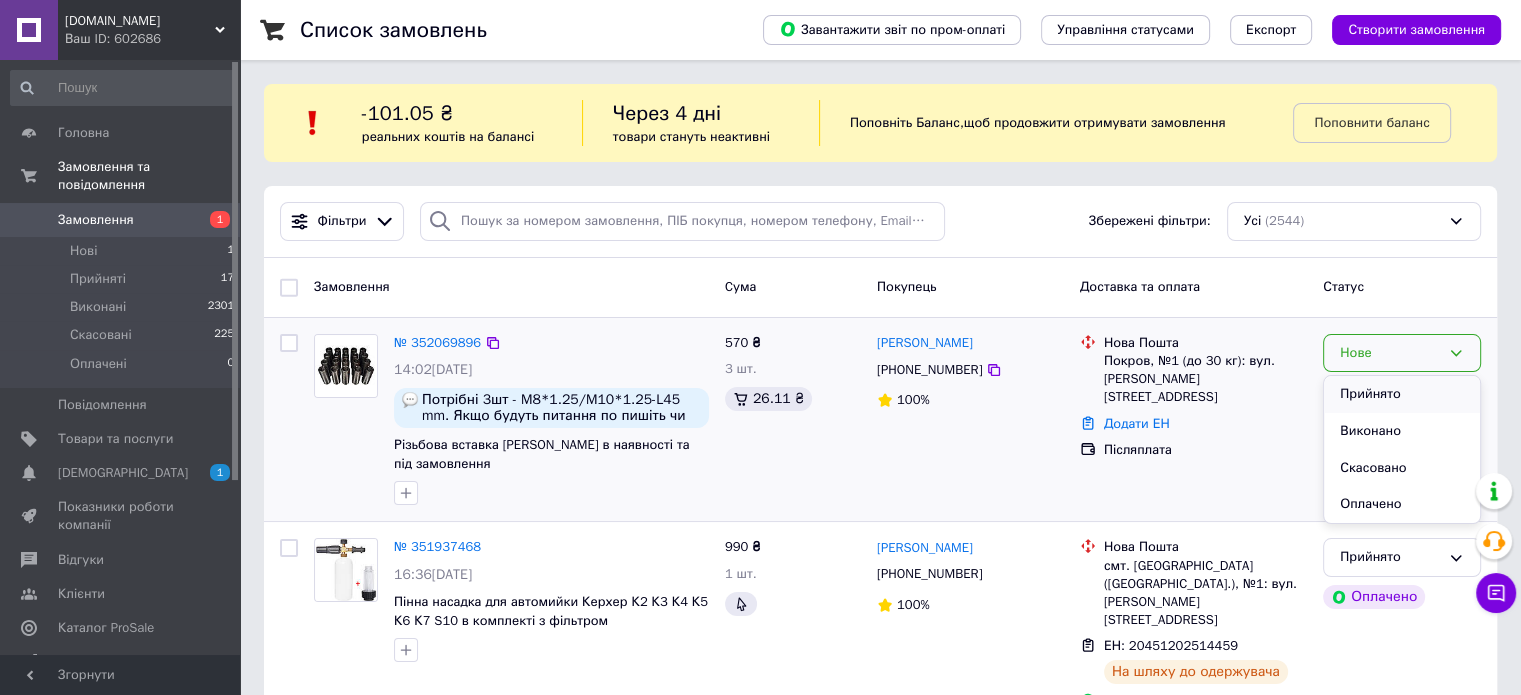 click on "Прийнято" at bounding box center [1402, 394] 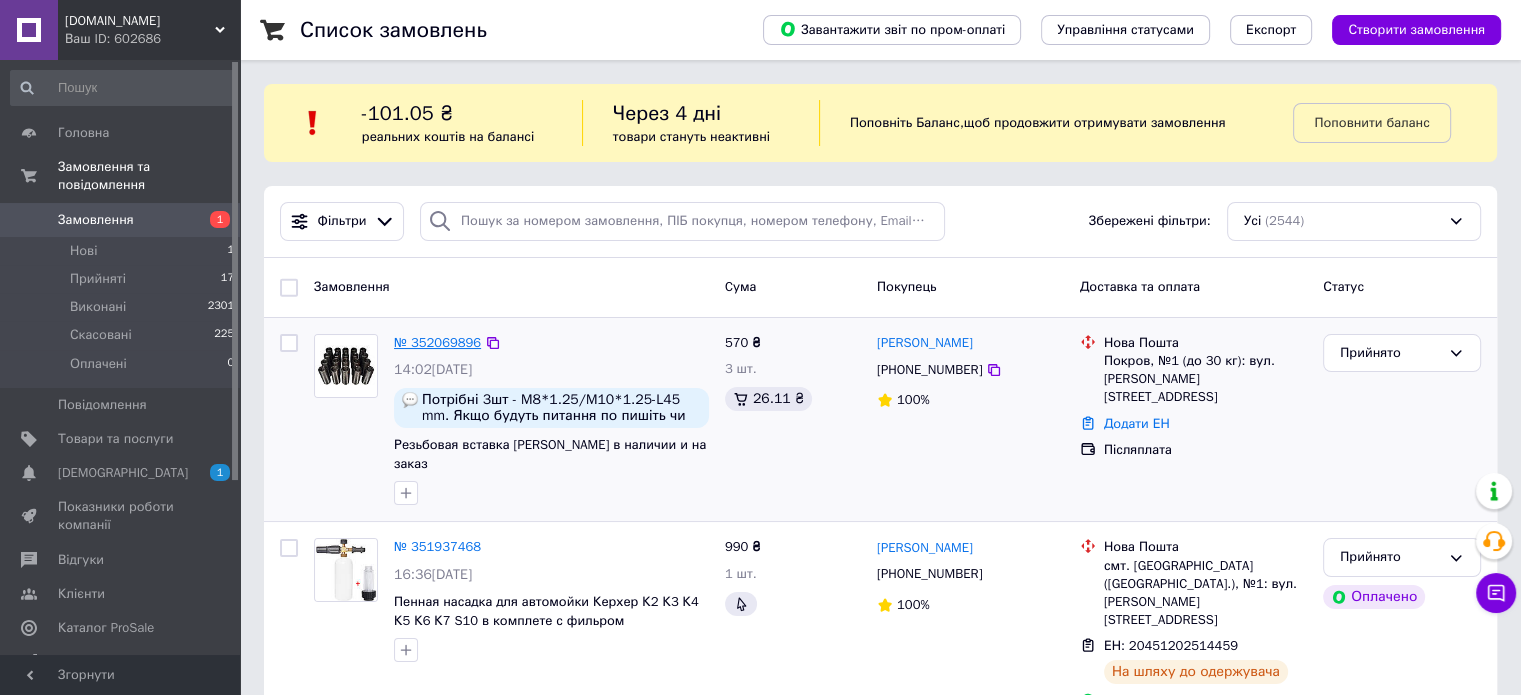 click on "№ 352069896" at bounding box center (437, 342) 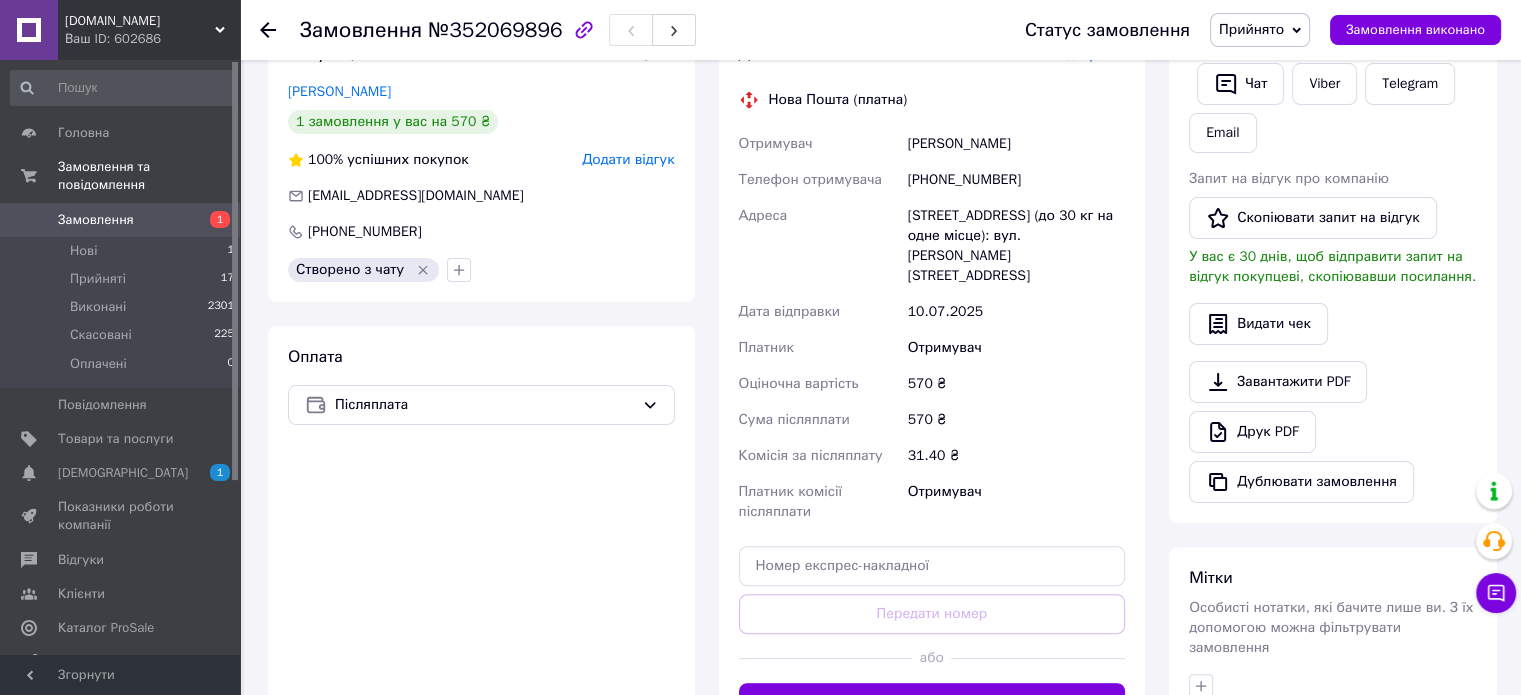 scroll, scrollTop: 428, scrollLeft: 0, axis: vertical 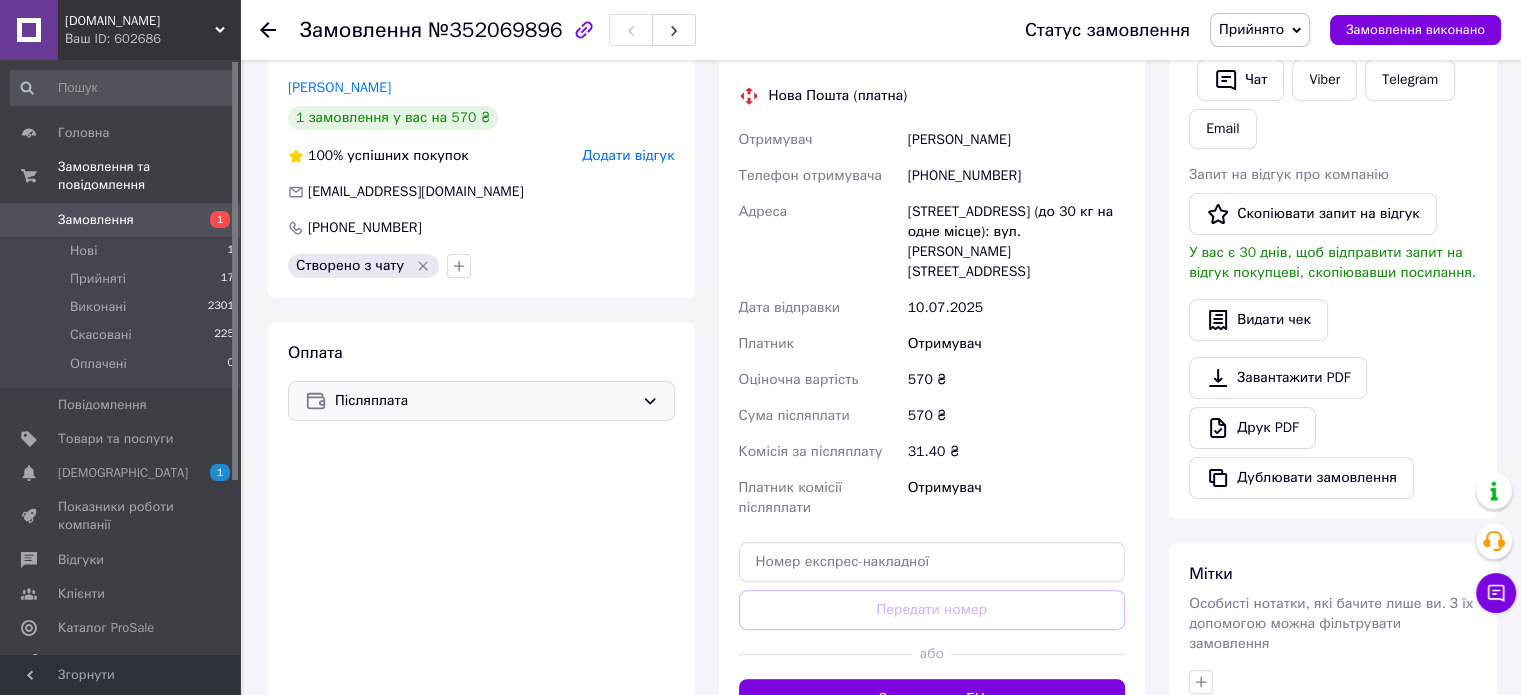 click on "Післяплата" at bounding box center [484, 401] 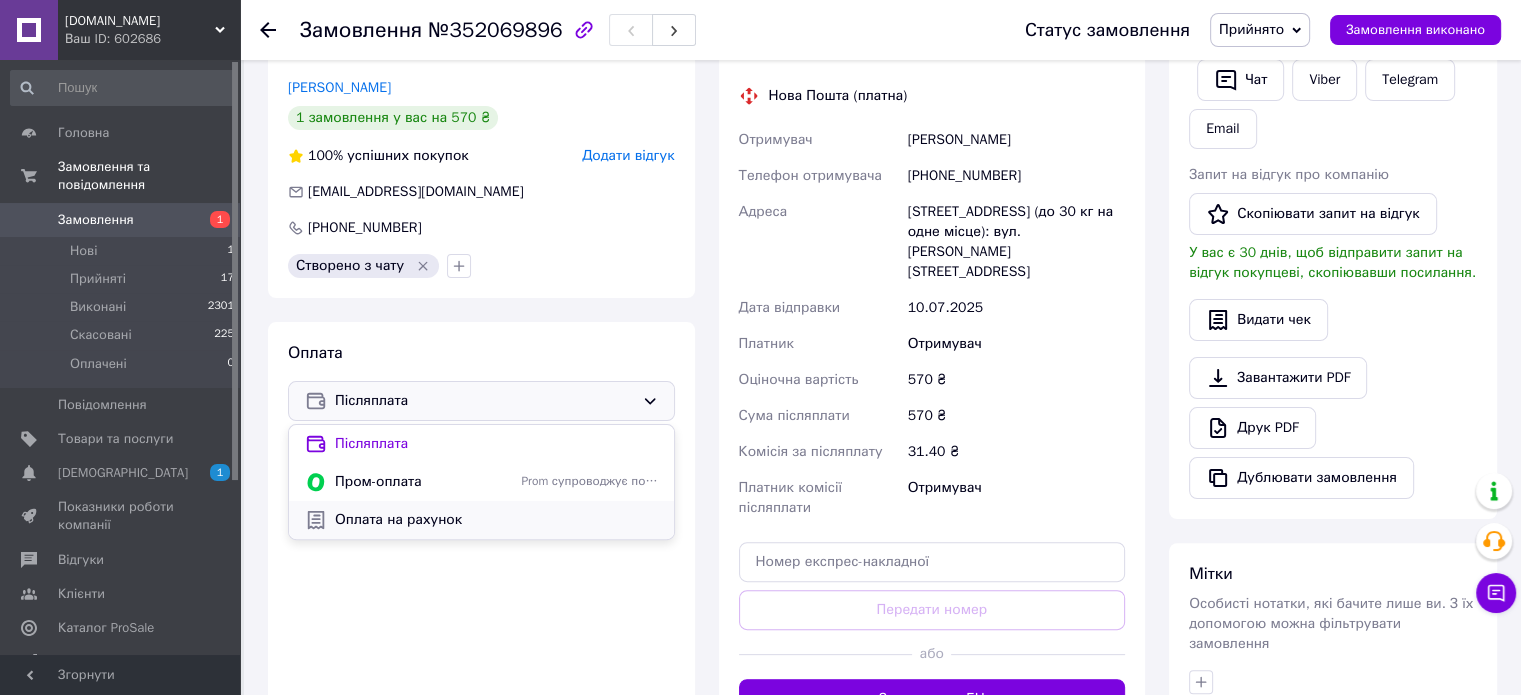 click on "Оплата на рахунок" at bounding box center (496, 520) 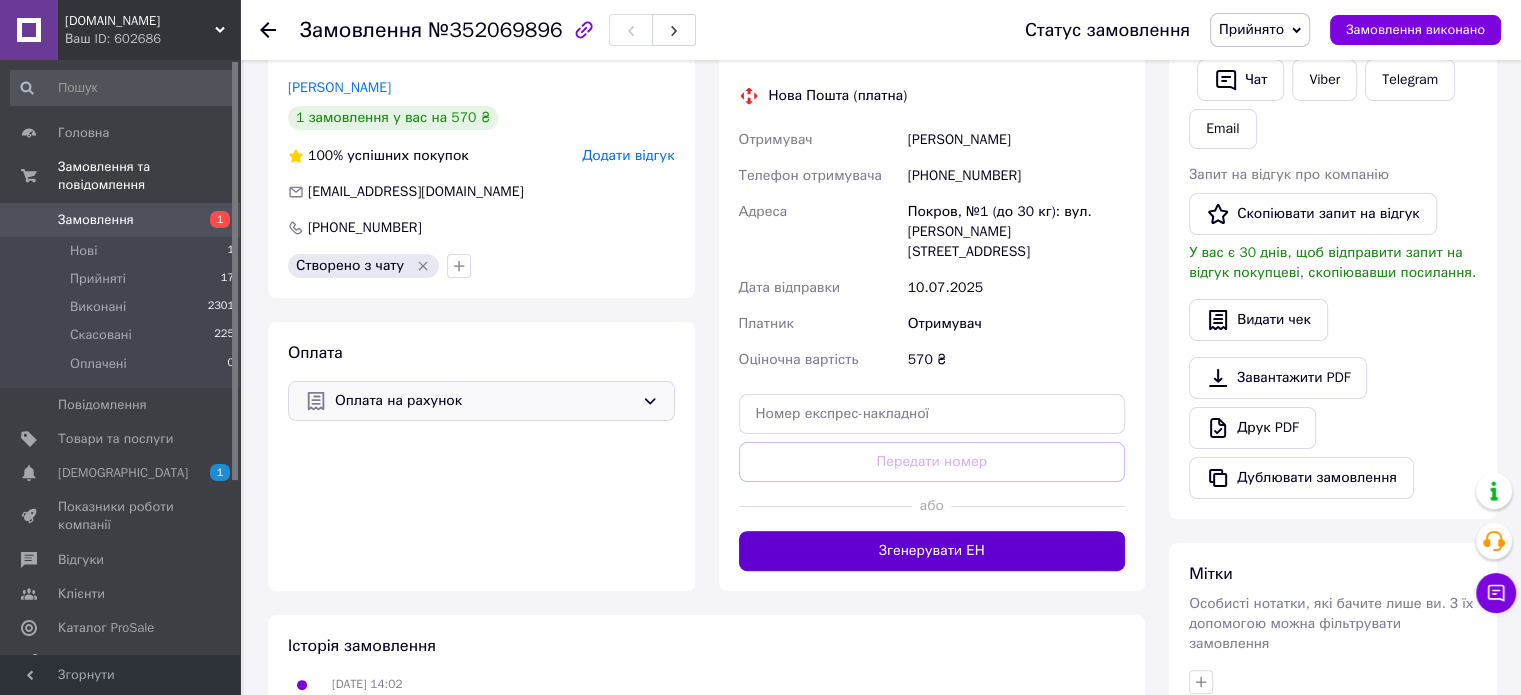 click on "Згенерувати ЕН" at bounding box center [932, 551] 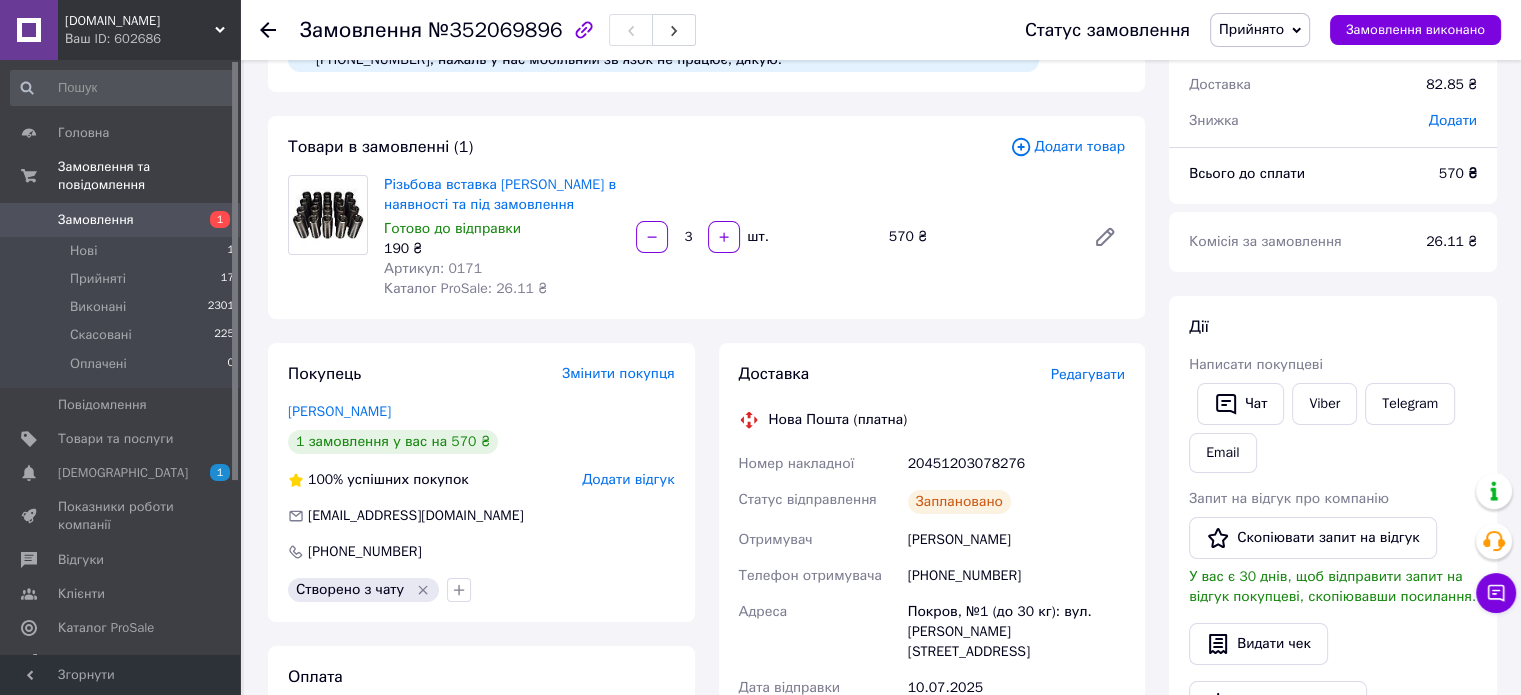 scroll, scrollTop: 30, scrollLeft: 0, axis: vertical 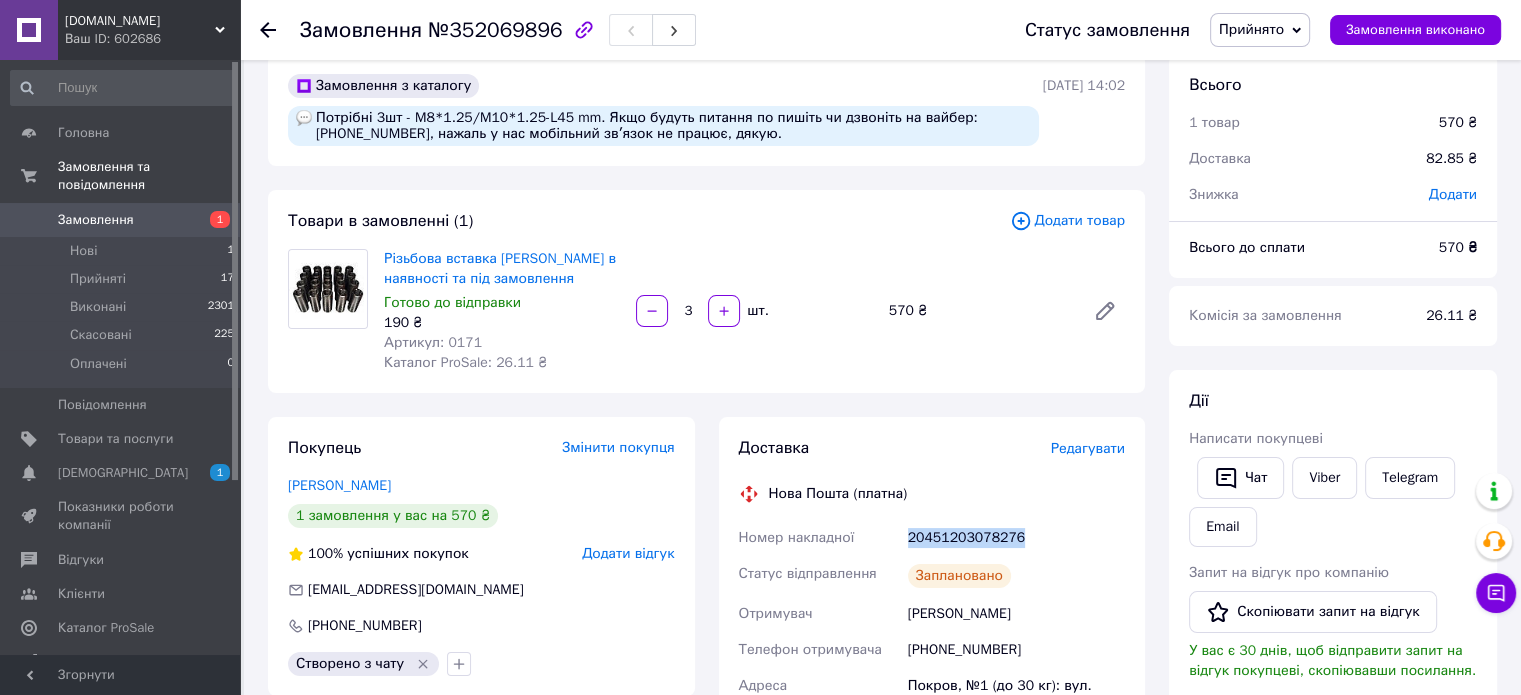 drag, startPoint x: 1013, startPoint y: 533, endPoint x: 903, endPoint y: 547, distance: 110.88733 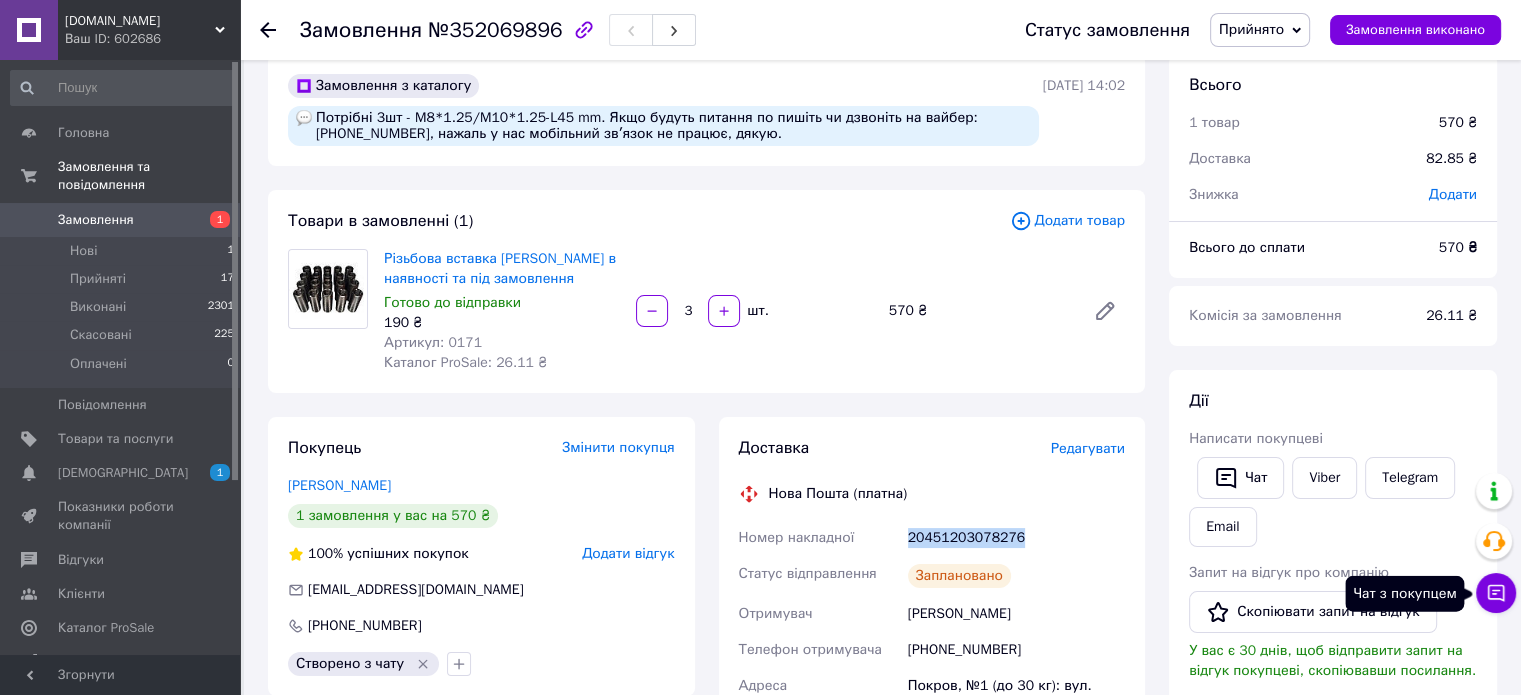 click on "Чат з покупцем" at bounding box center (1496, 593) 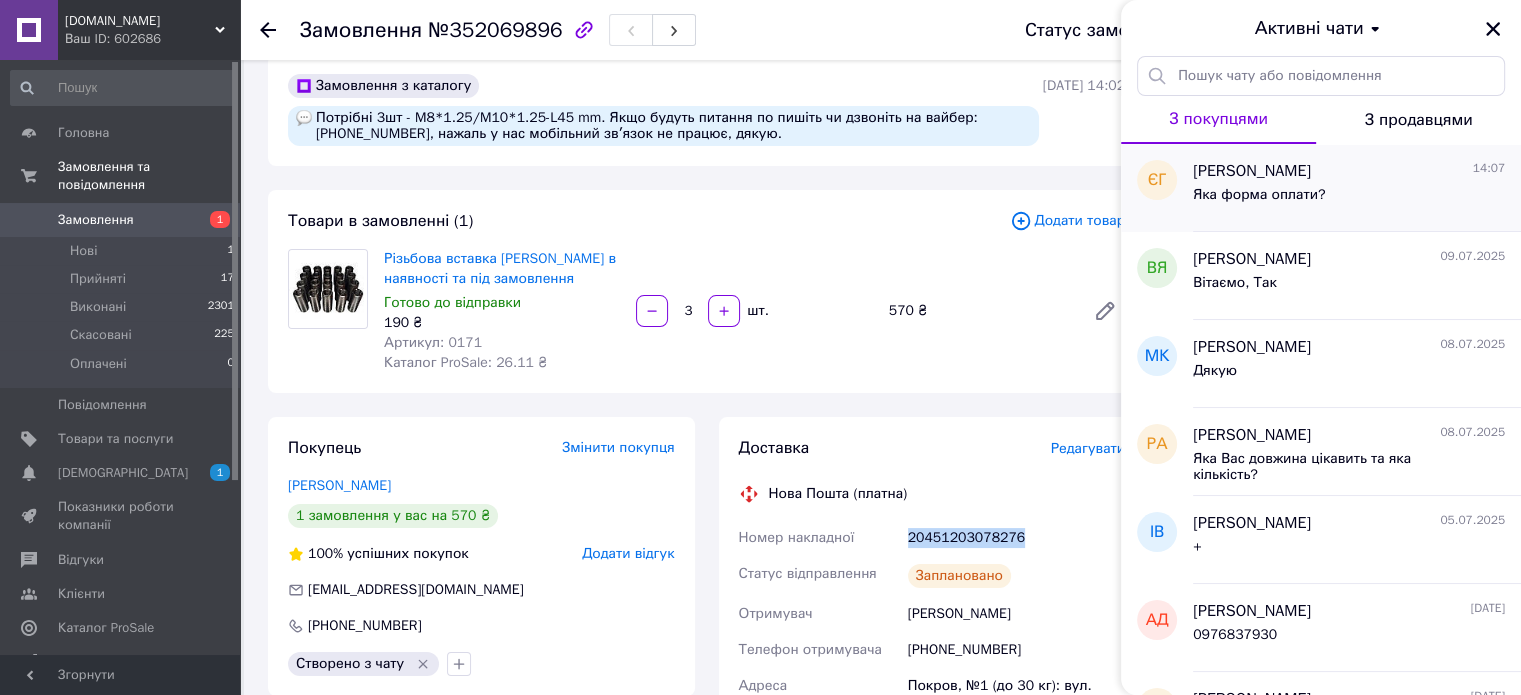 click on "[PERSON_NAME]" at bounding box center [1252, 171] 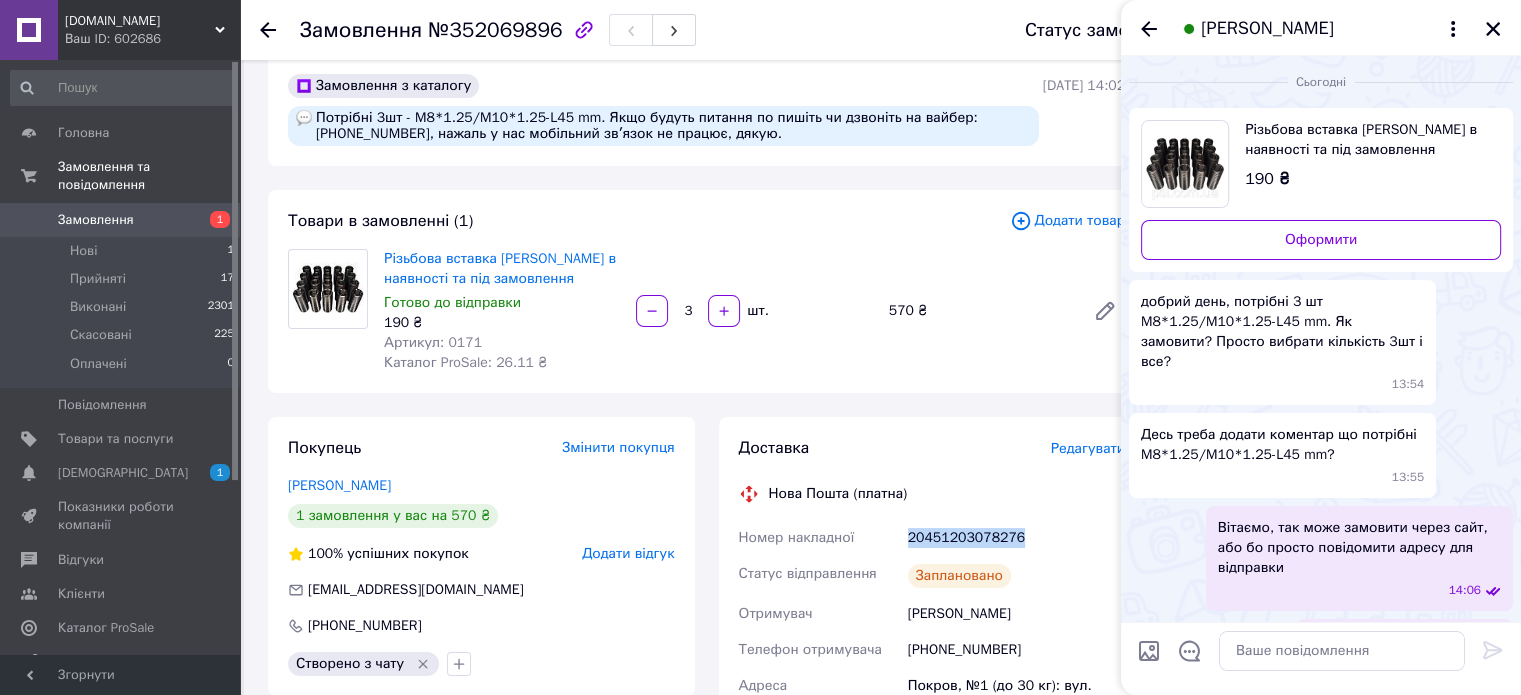 scroll, scrollTop: 30, scrollLeft: 0, axis: vertical 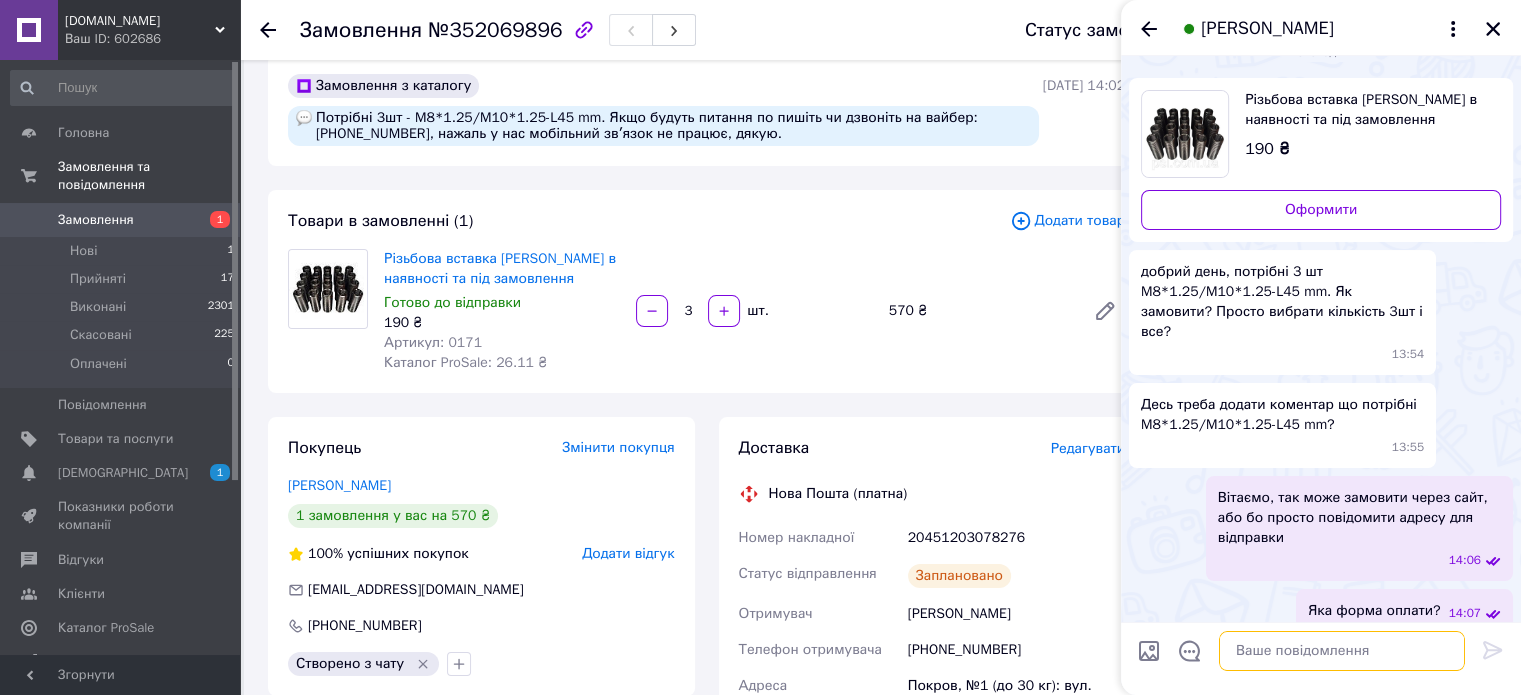click at bounding box center [1342, 651] 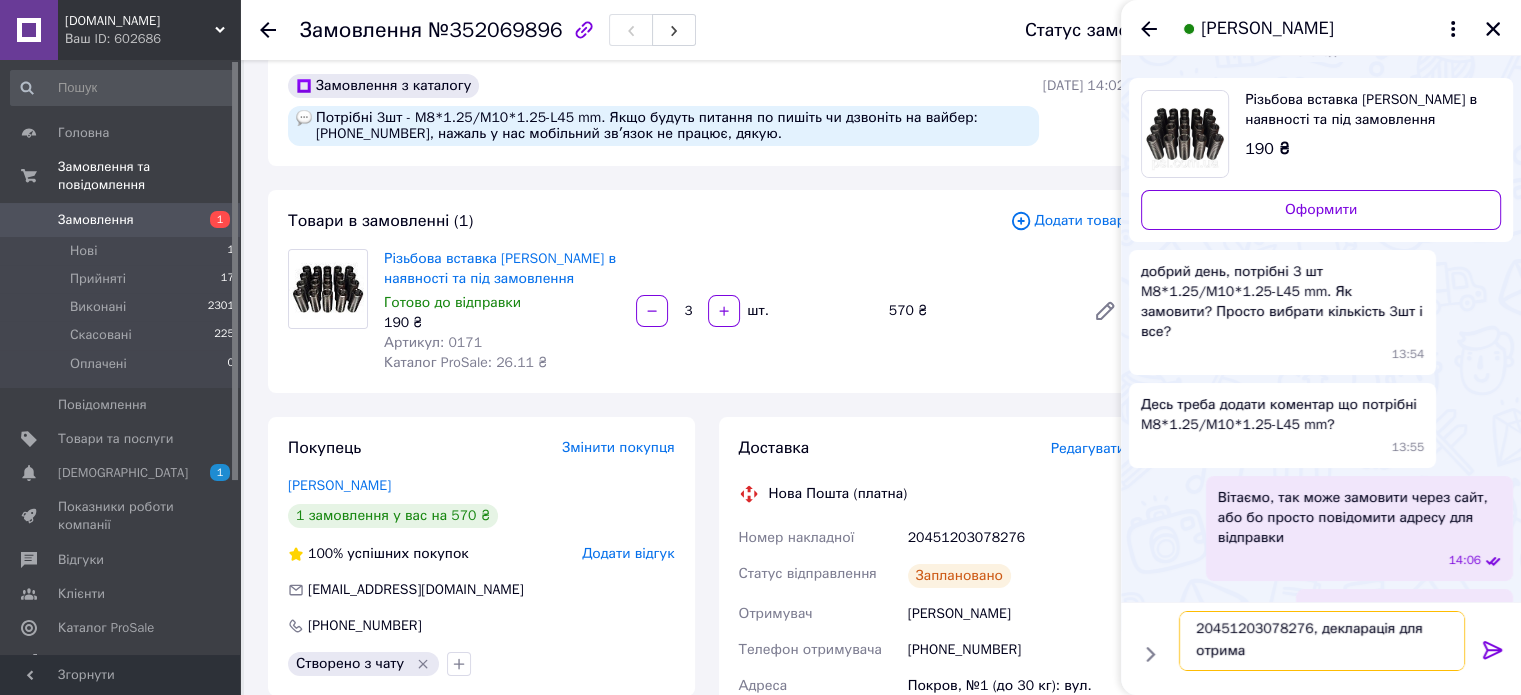 scroll, scrollTop: 1, scrollLeft: 0, axis: vertical 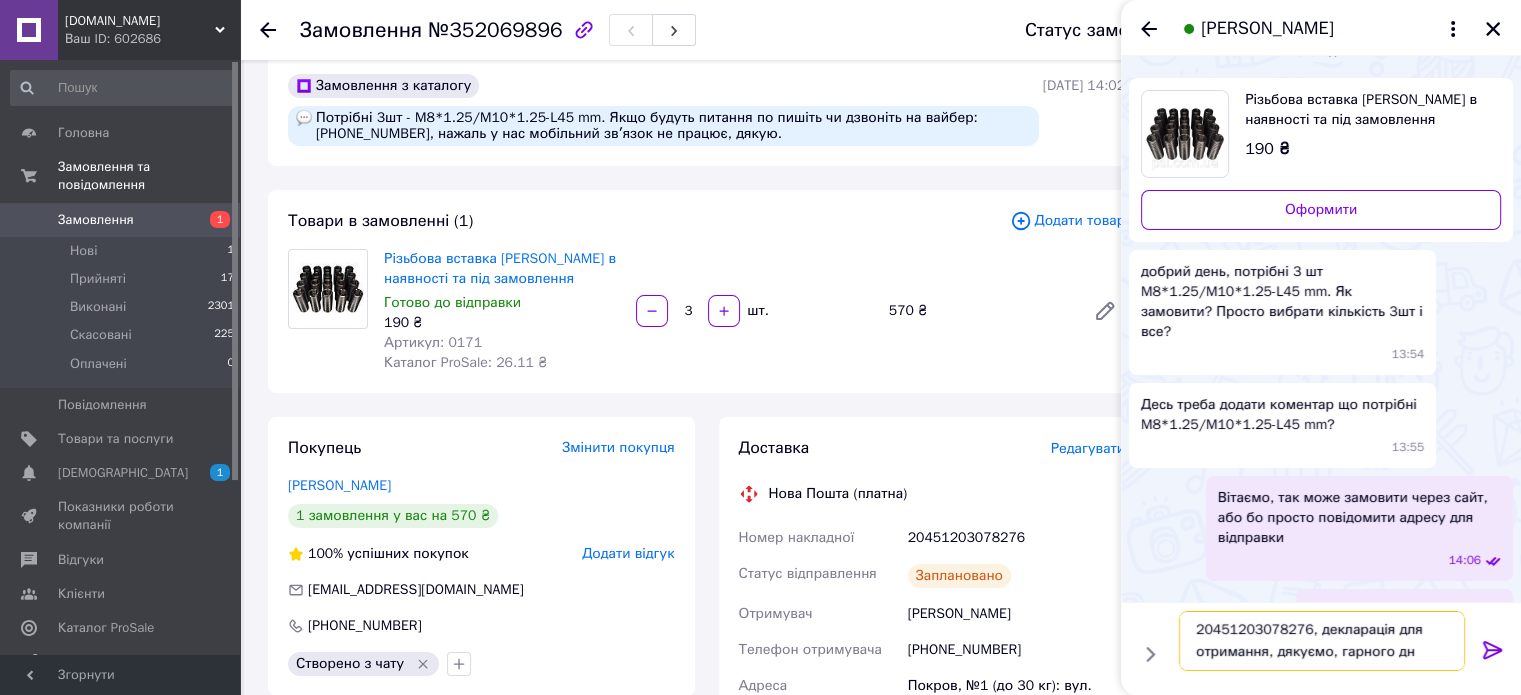 type on "20451203078276, декларація для отримання, дякуємо, гарного дня" 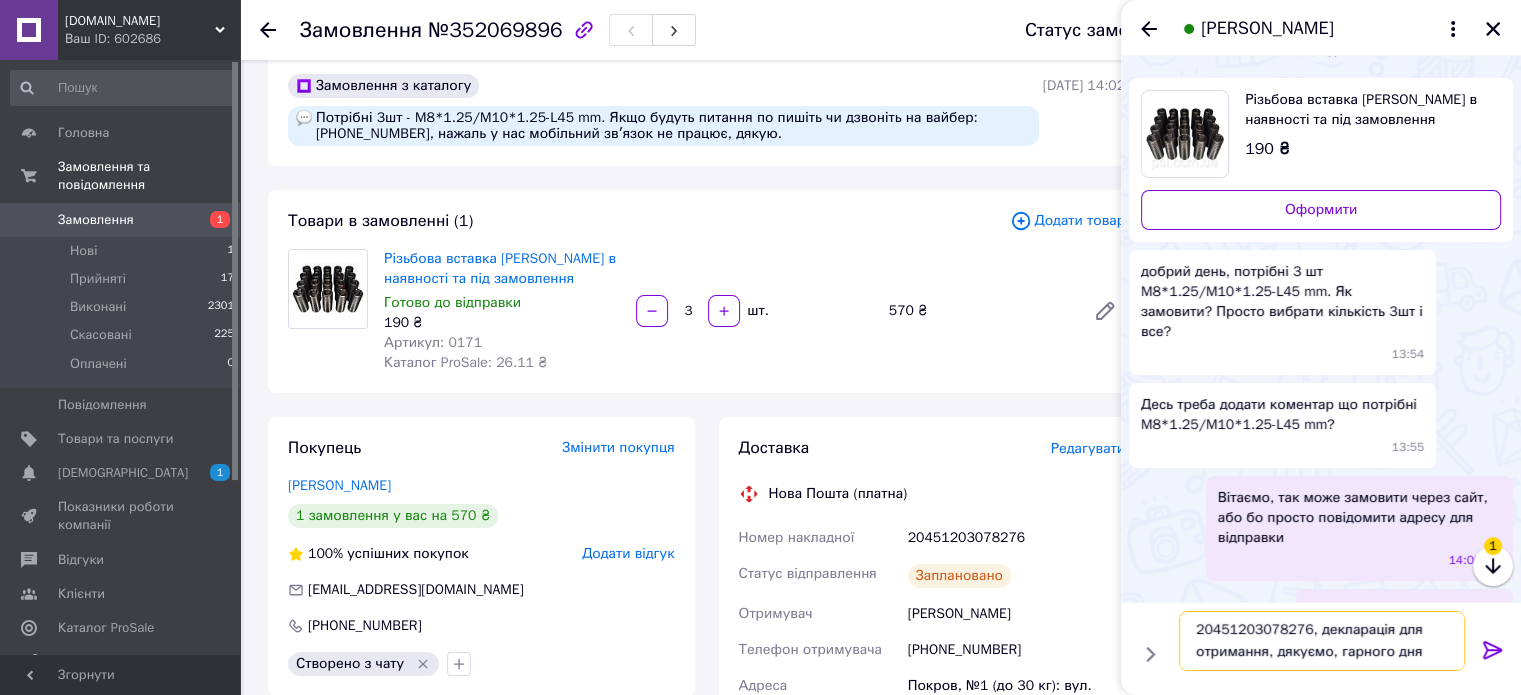 type 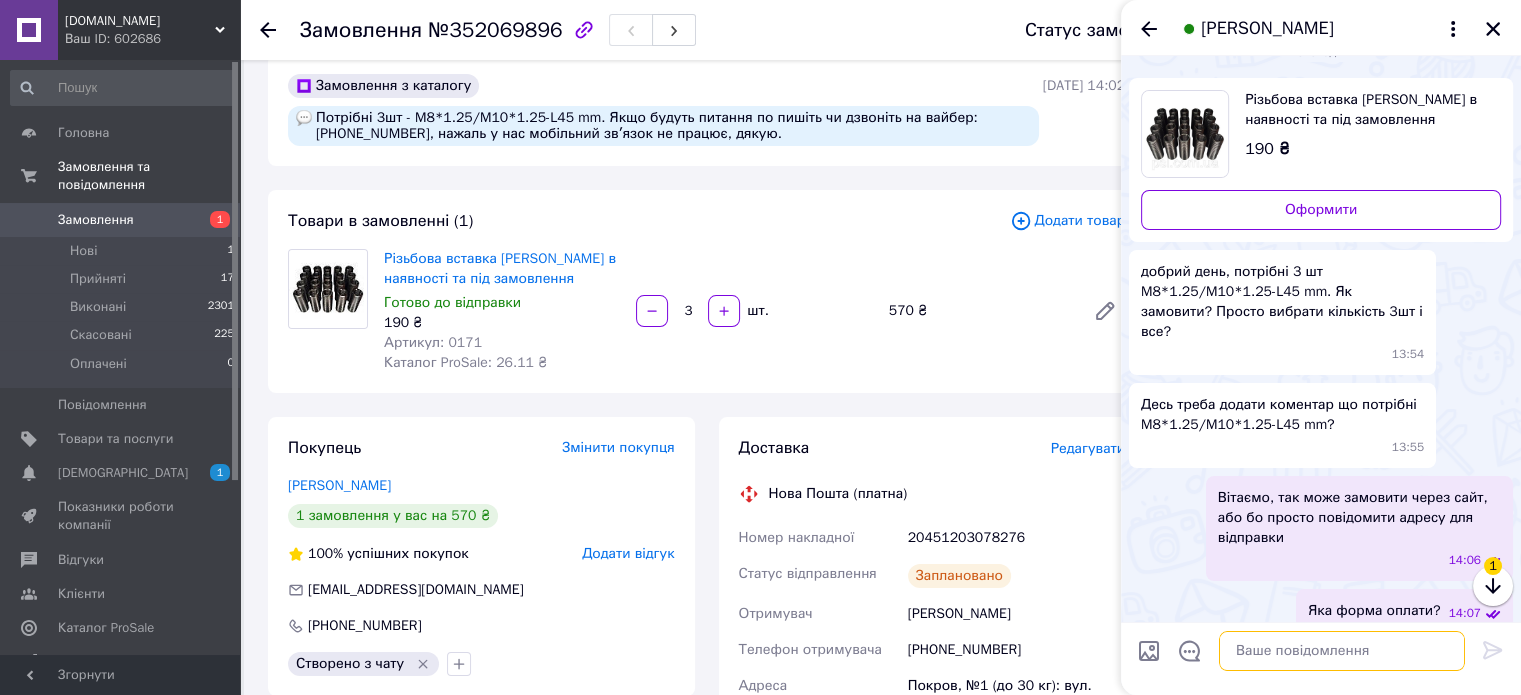 scroll, scrollTop: 0, scrollLeft: 0, axis: both 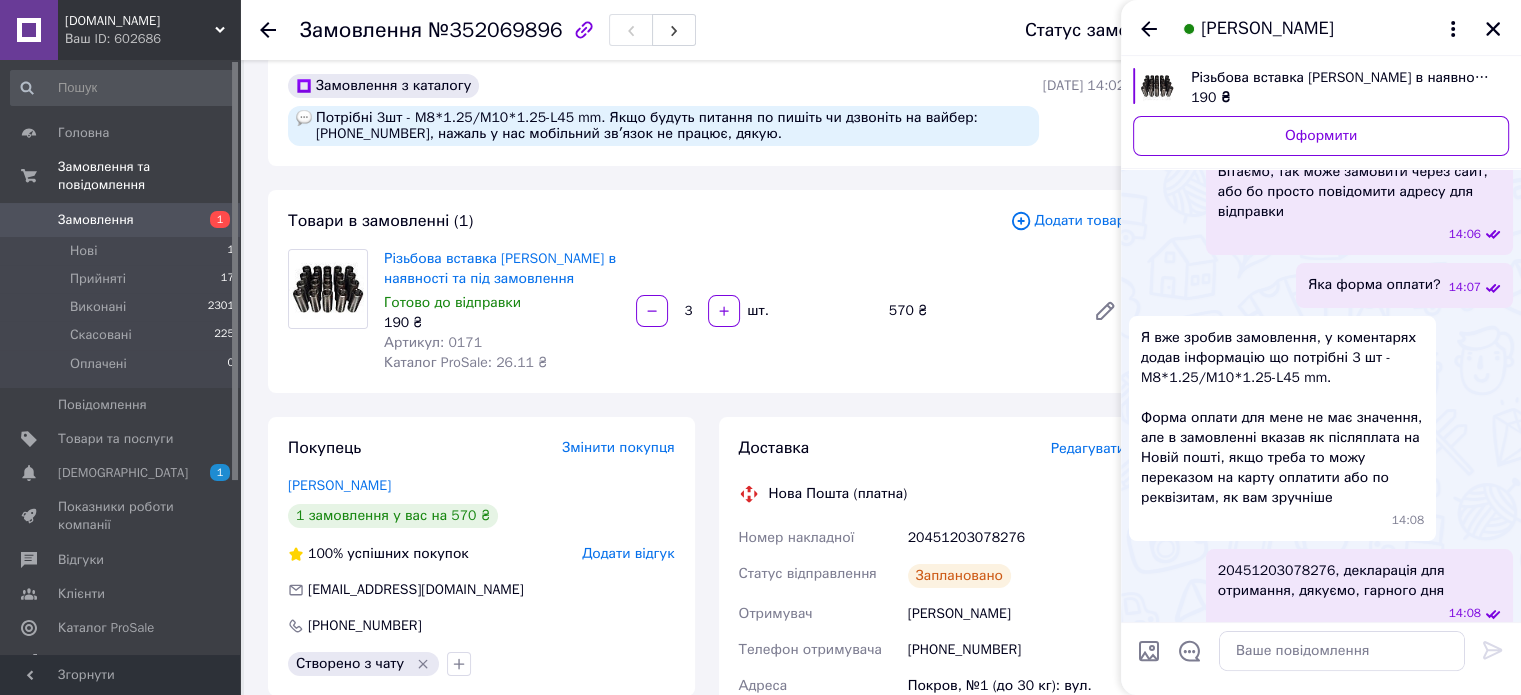 click at bounding box center [1149, 651] 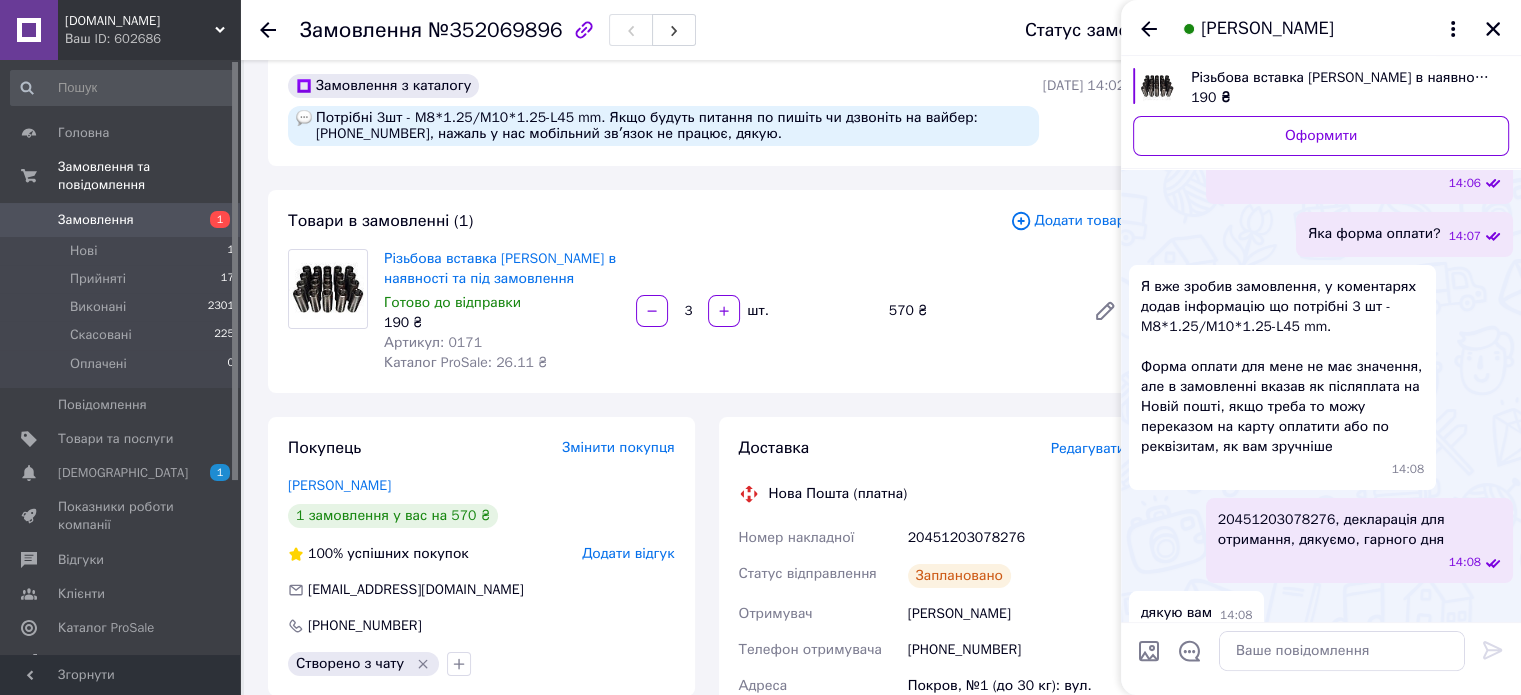scroll, scrollTop: 411, scrollLeft: 0, axis: vertical 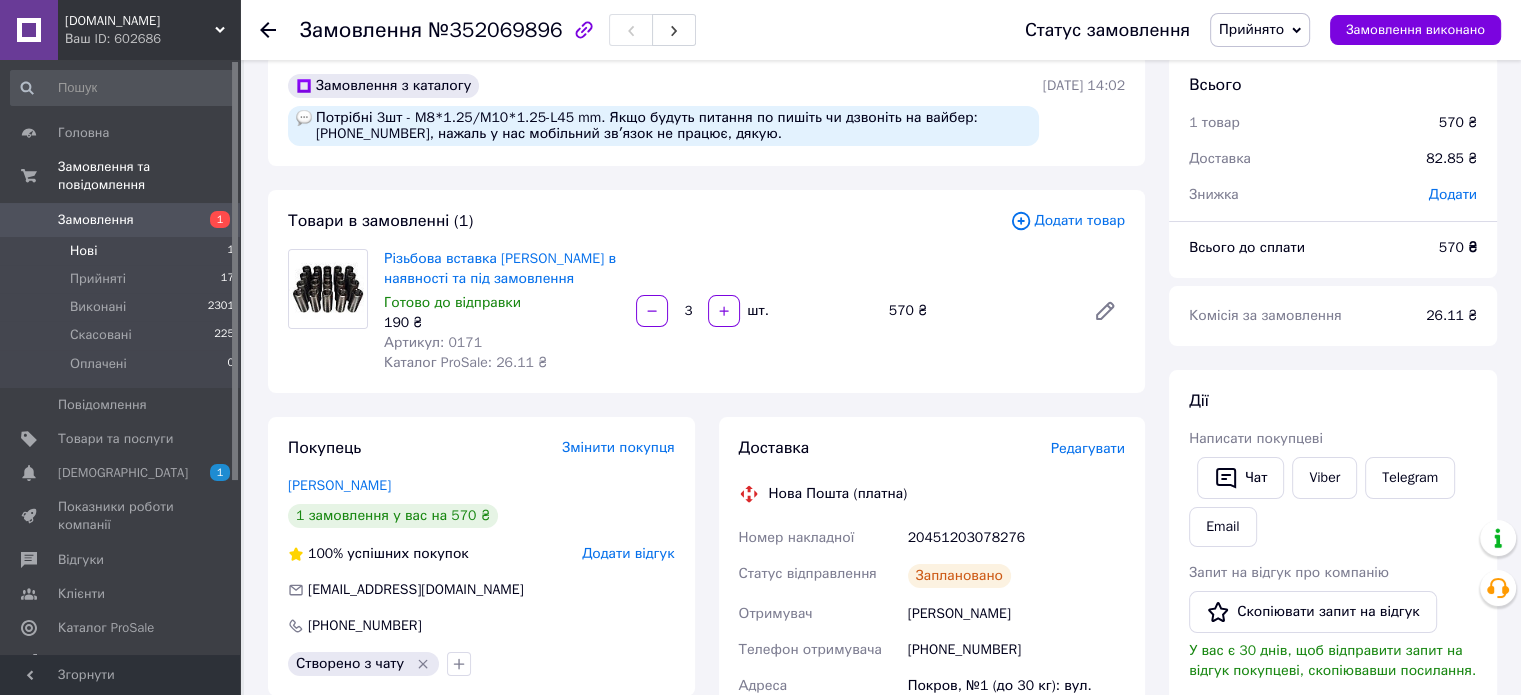 click on "Нові" at bounding box center [83, 251] 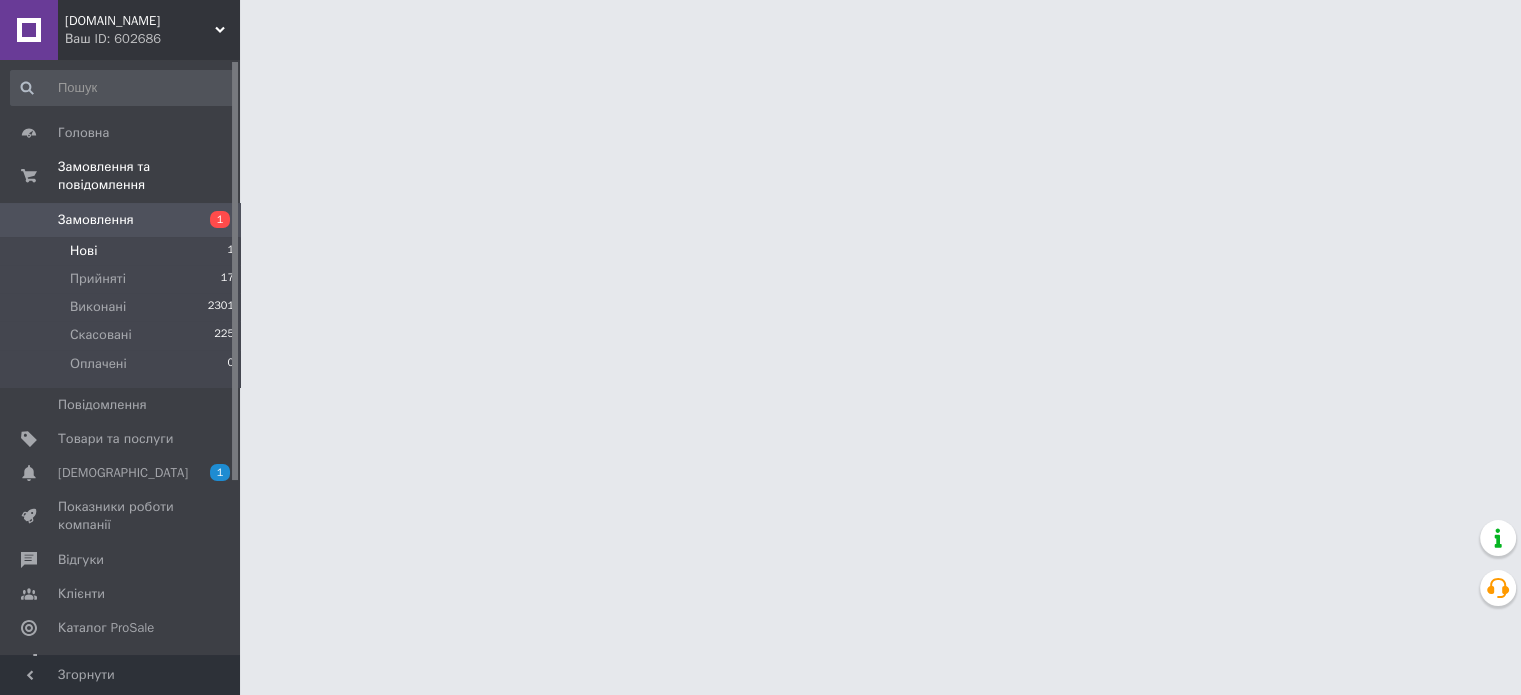 scroll, scrollTop: 0, scrollLeft: 0, axis: both 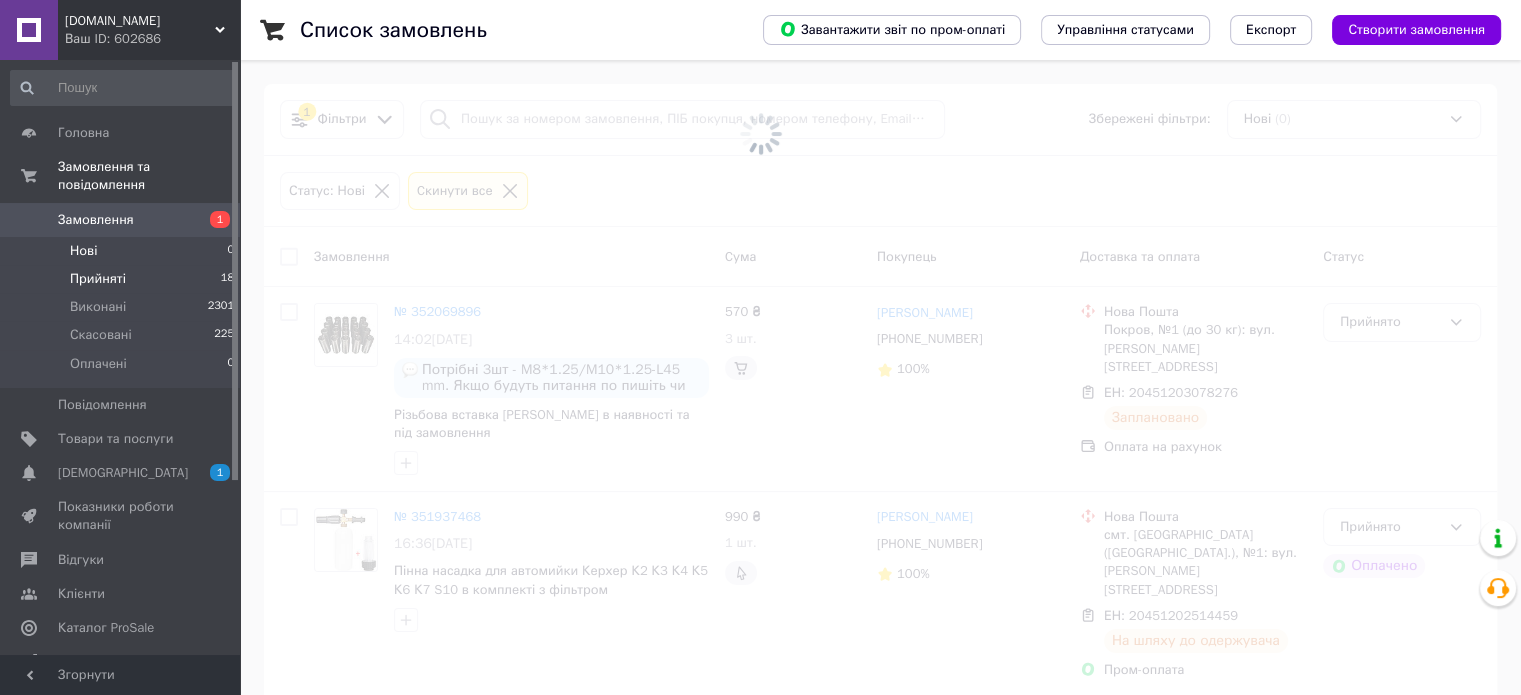 click on "Прийняті" at bounding box center [98, 279] 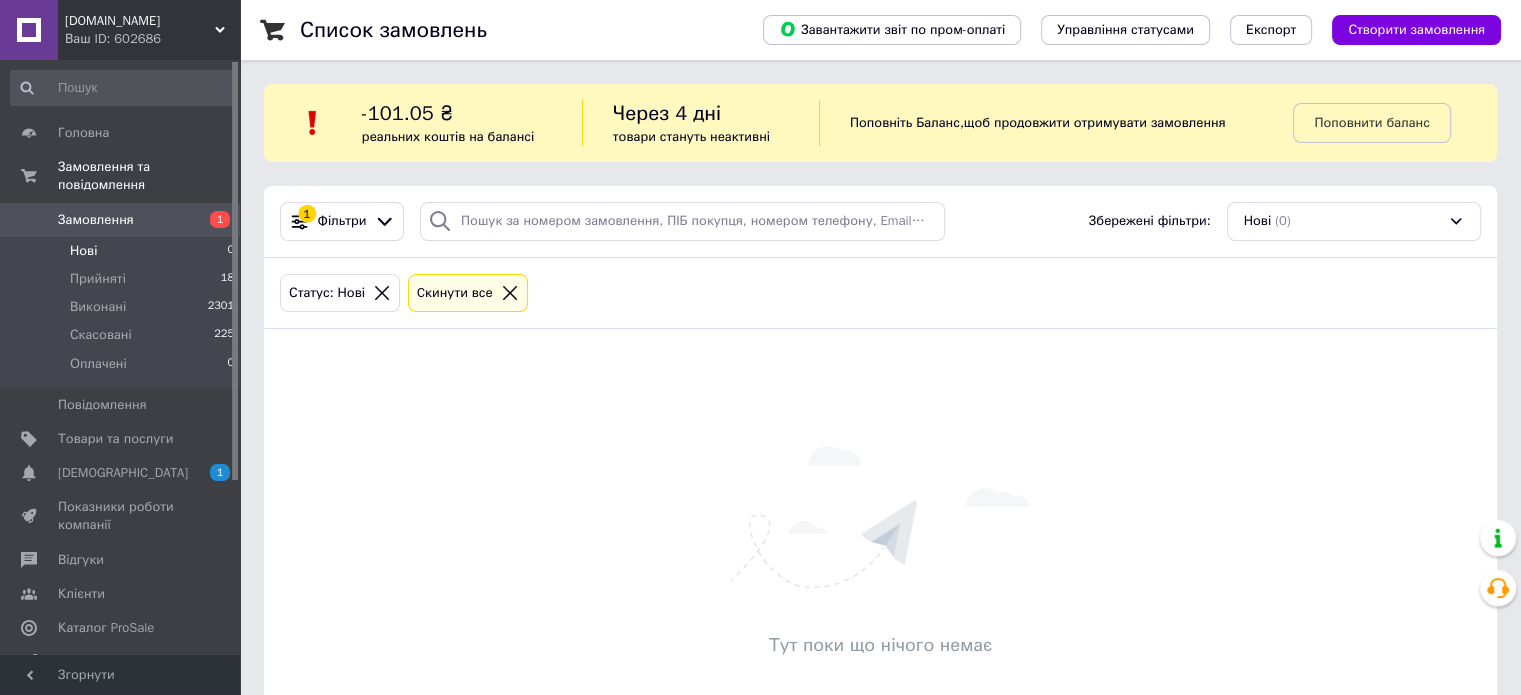 click on "Нові" at bounding box center (83, 251) 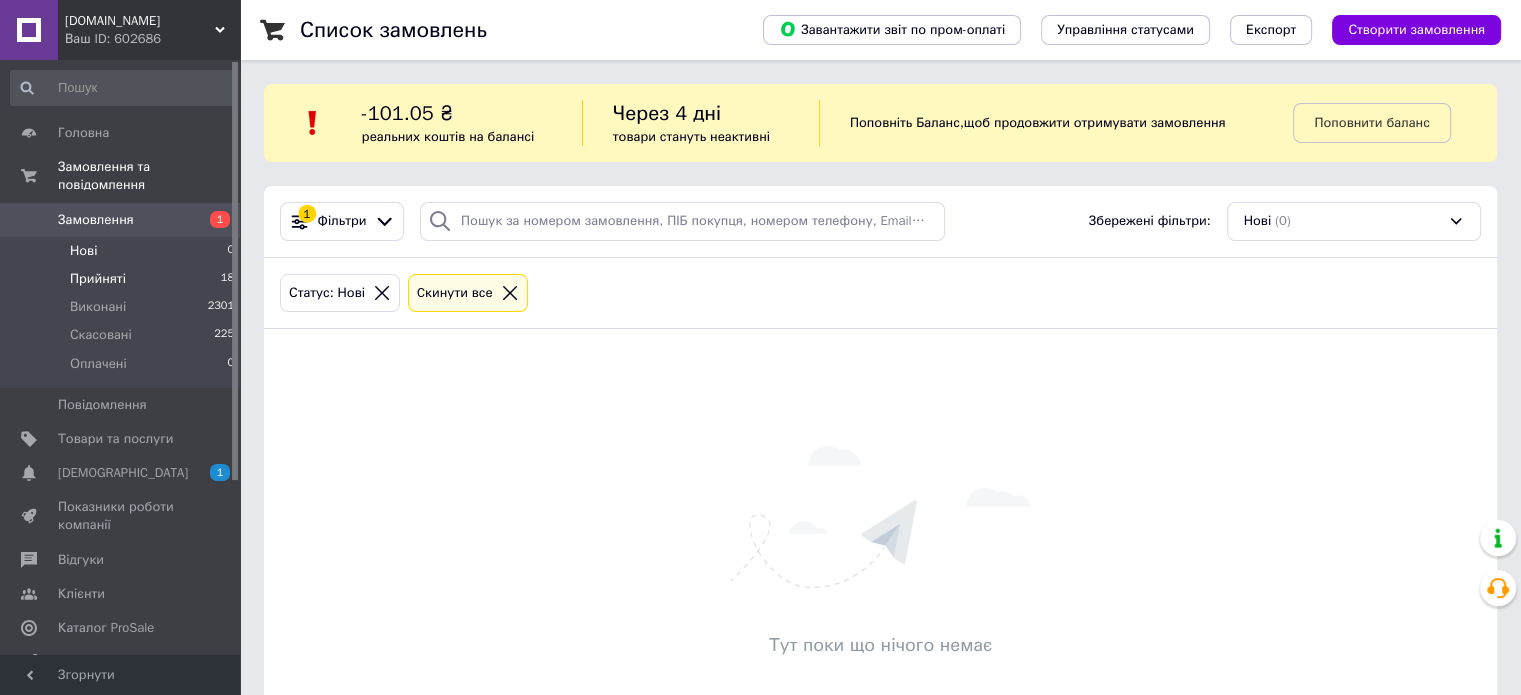 click on "Прийняті" at bounding box center (98, 279) 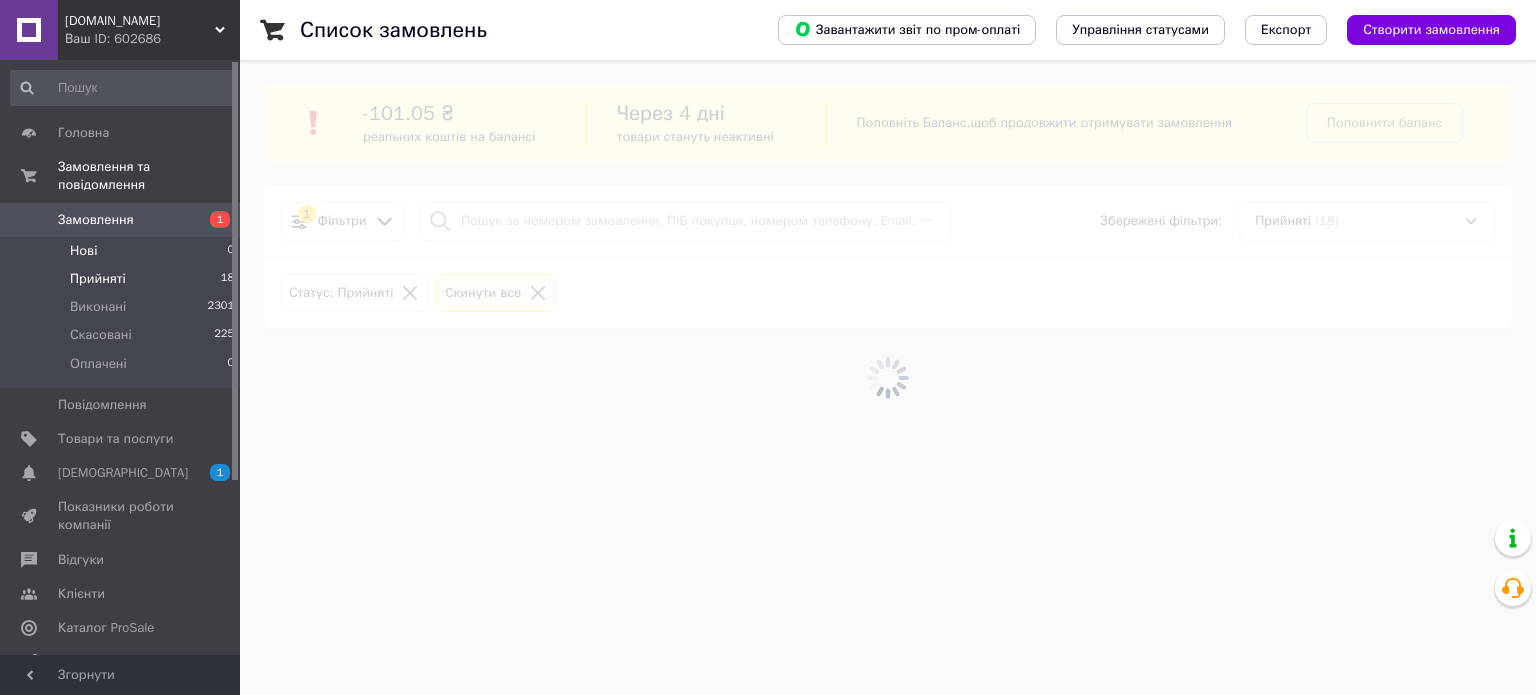 click on "Нові" at bounding box center [83, 251] 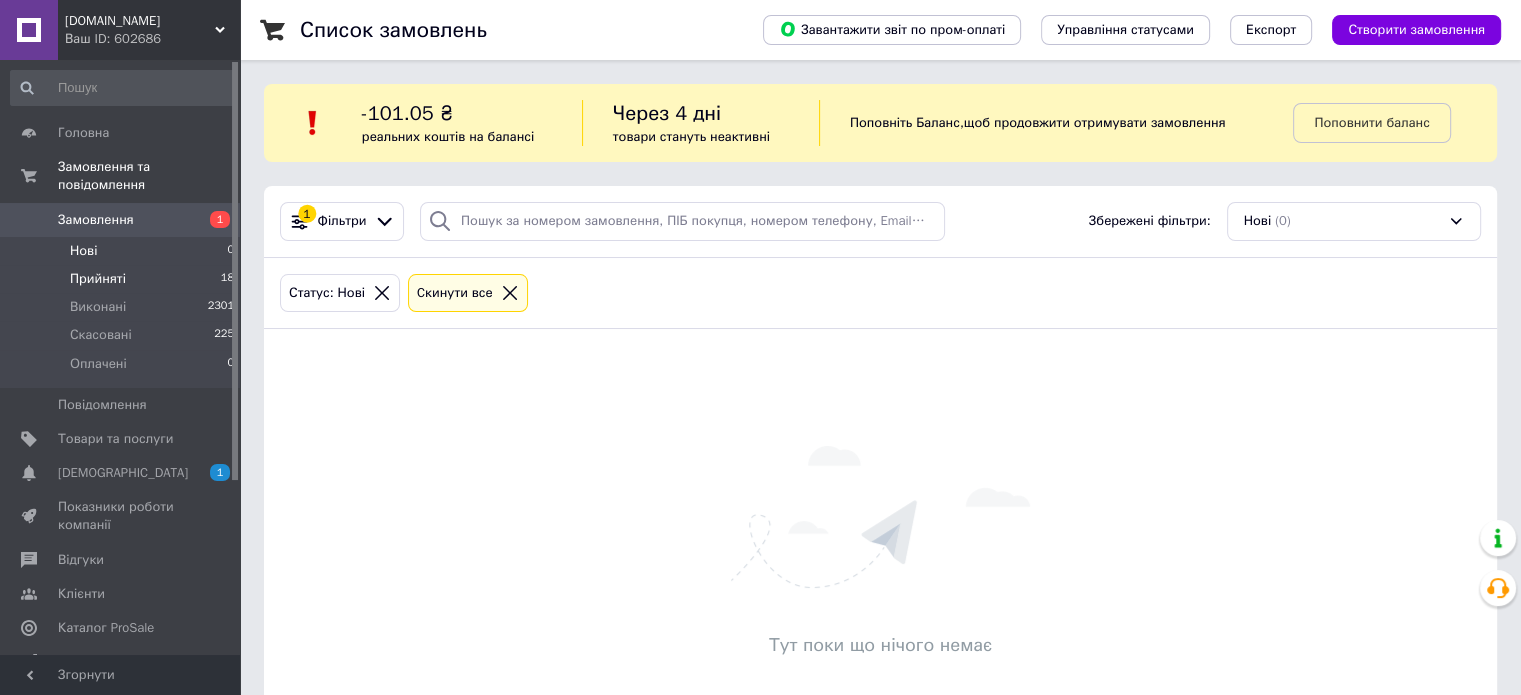 click on "Прийняті" at bounding box center [98, 279] 